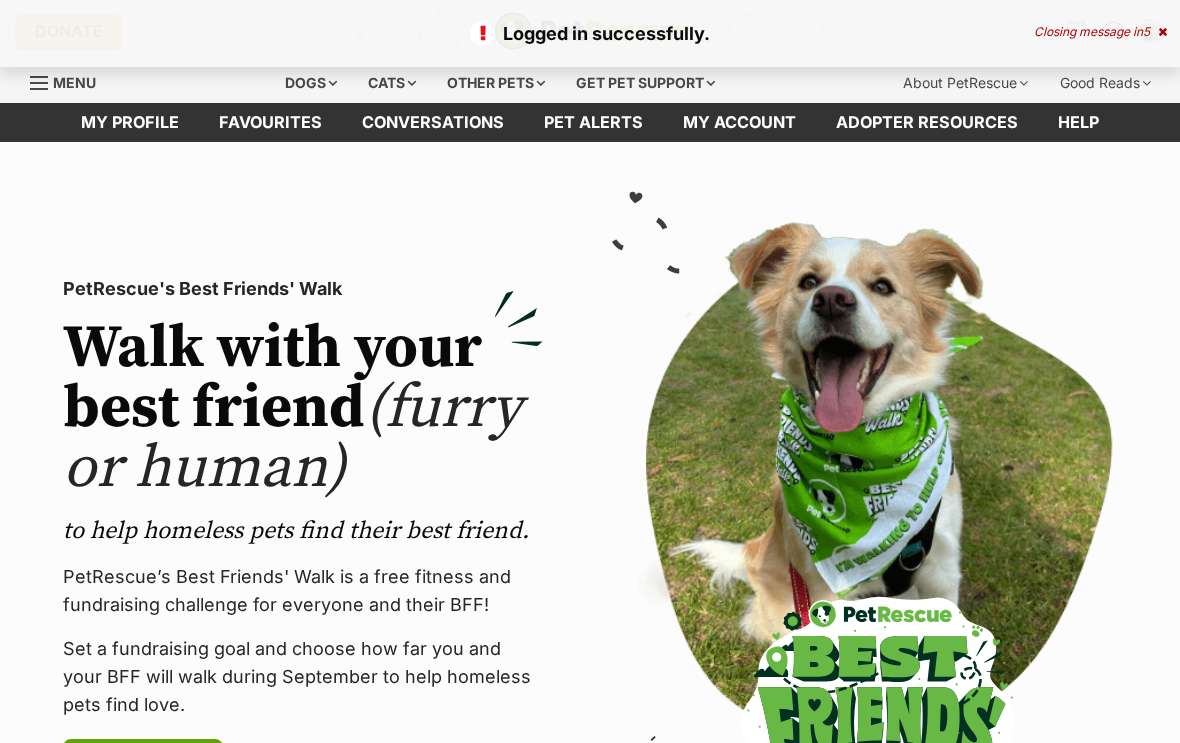 scroll, scrollTop: 0, scrollLeft: 0, axis: both 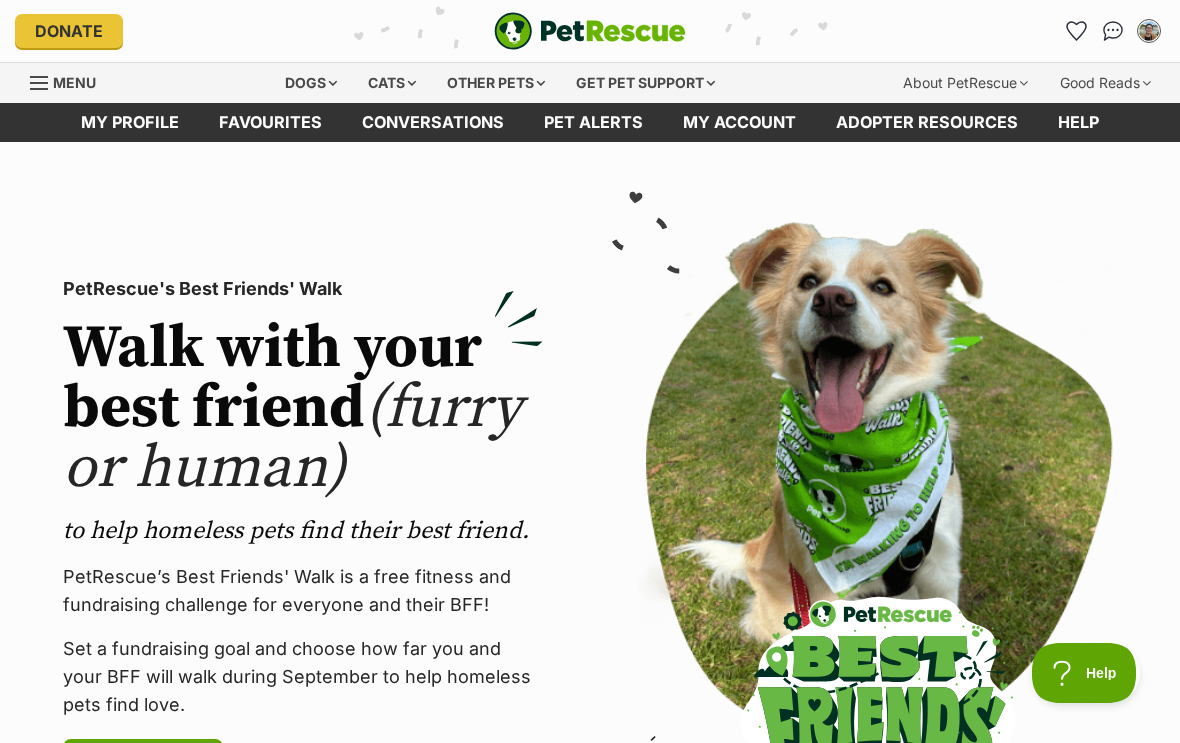 click on "Dogs" at bounding box center [311, 83] 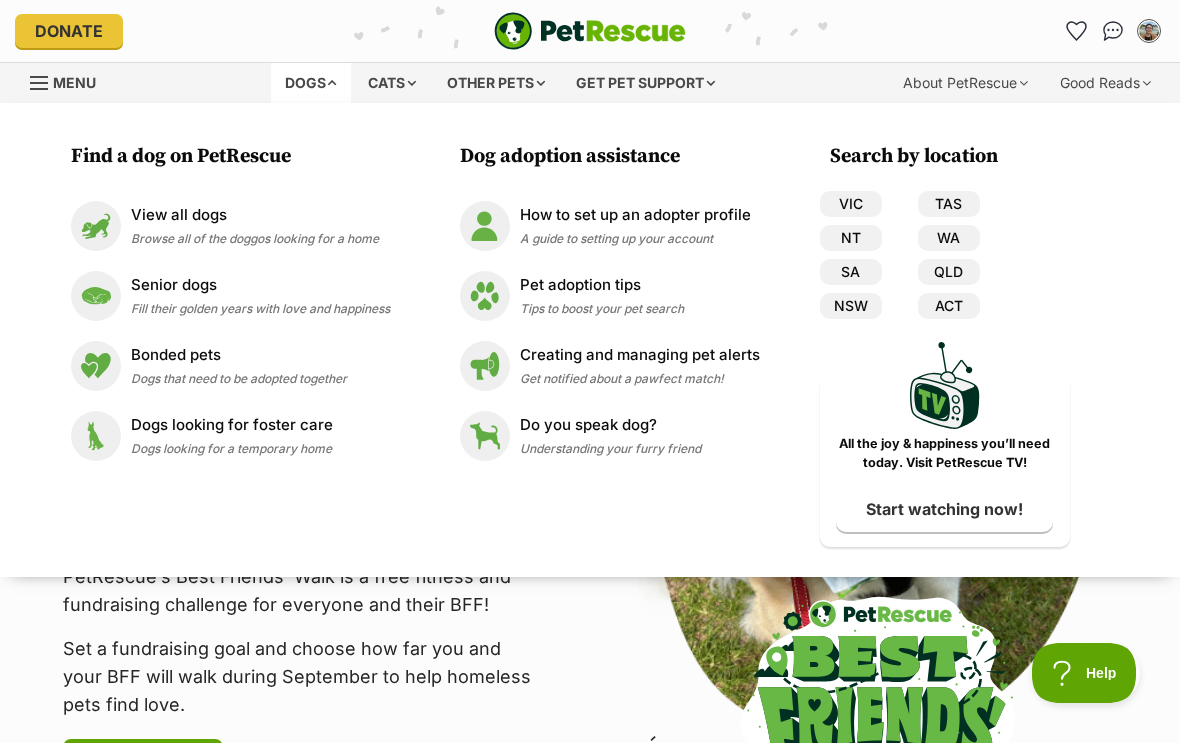 click at bounding box center [1149, 31] 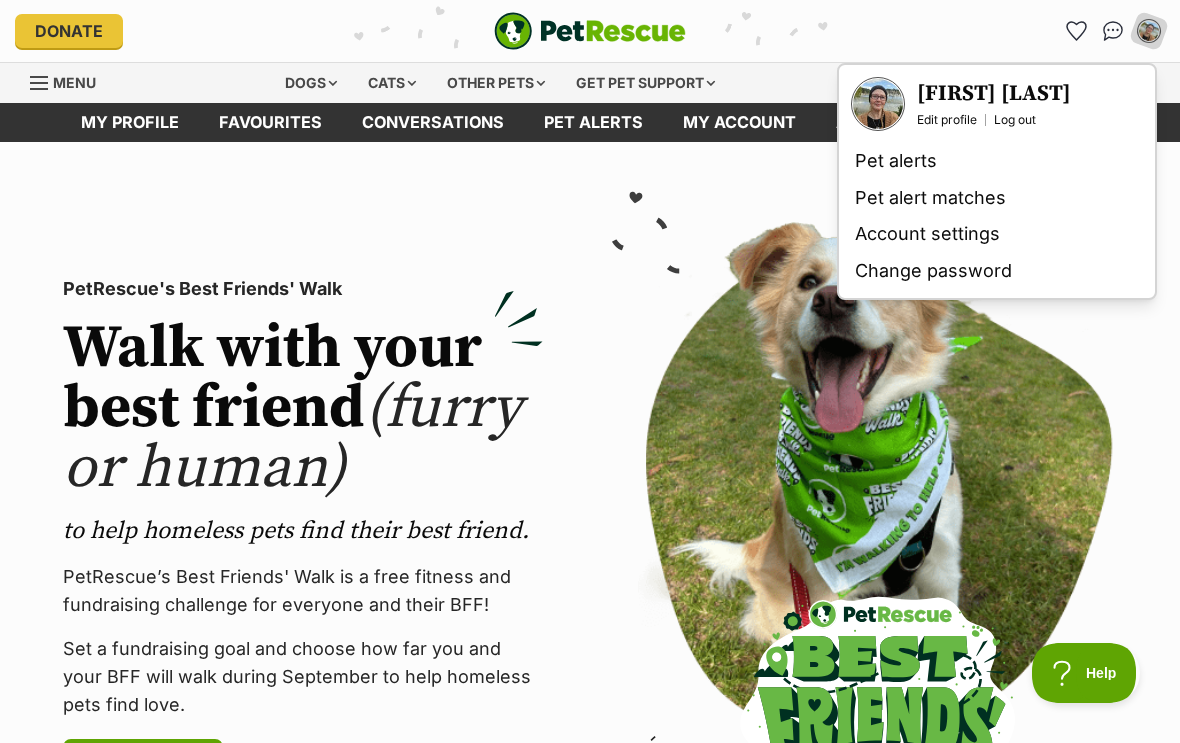 click 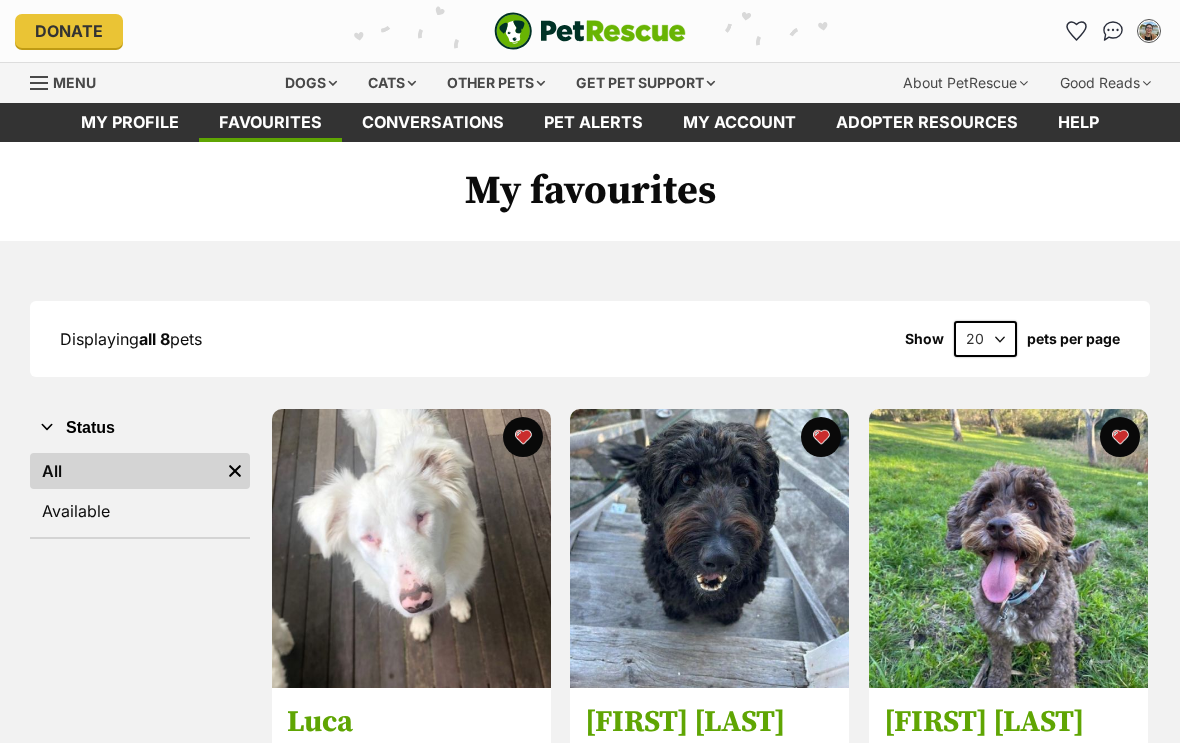 scroll, scrollTop: 0, scrollLeft: 0, axis: both 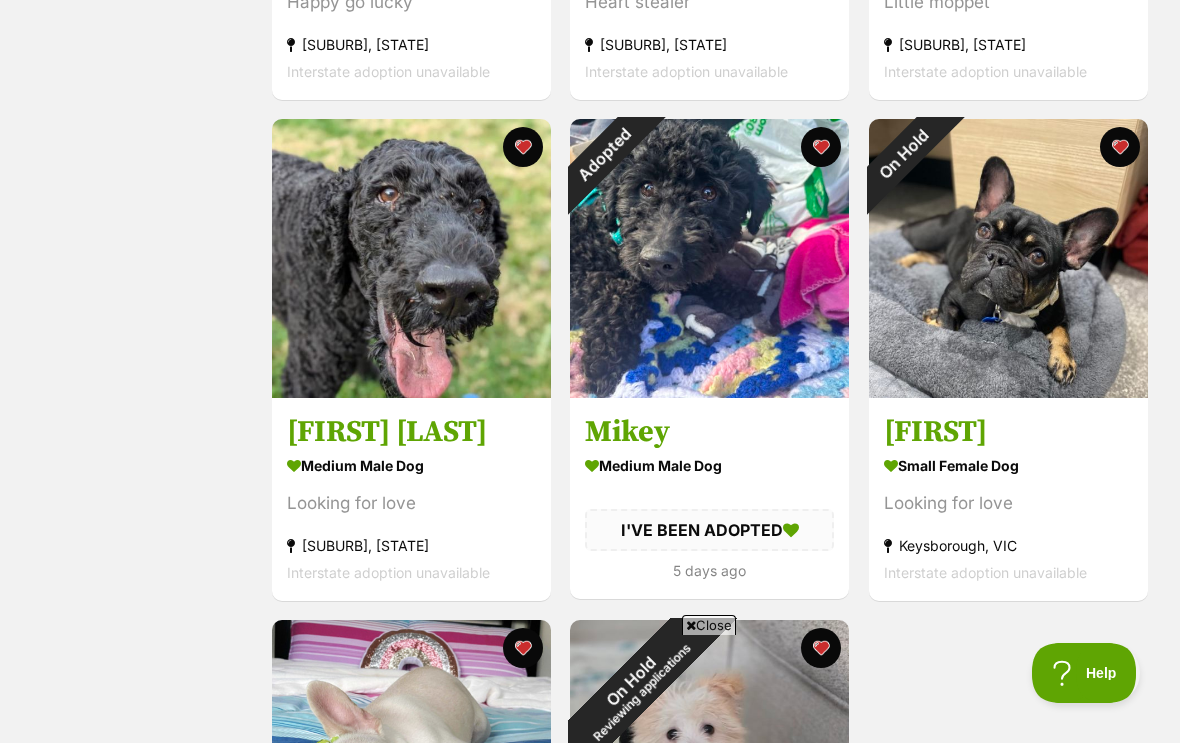 click on "Adopted" at bounding box center [605, 154] 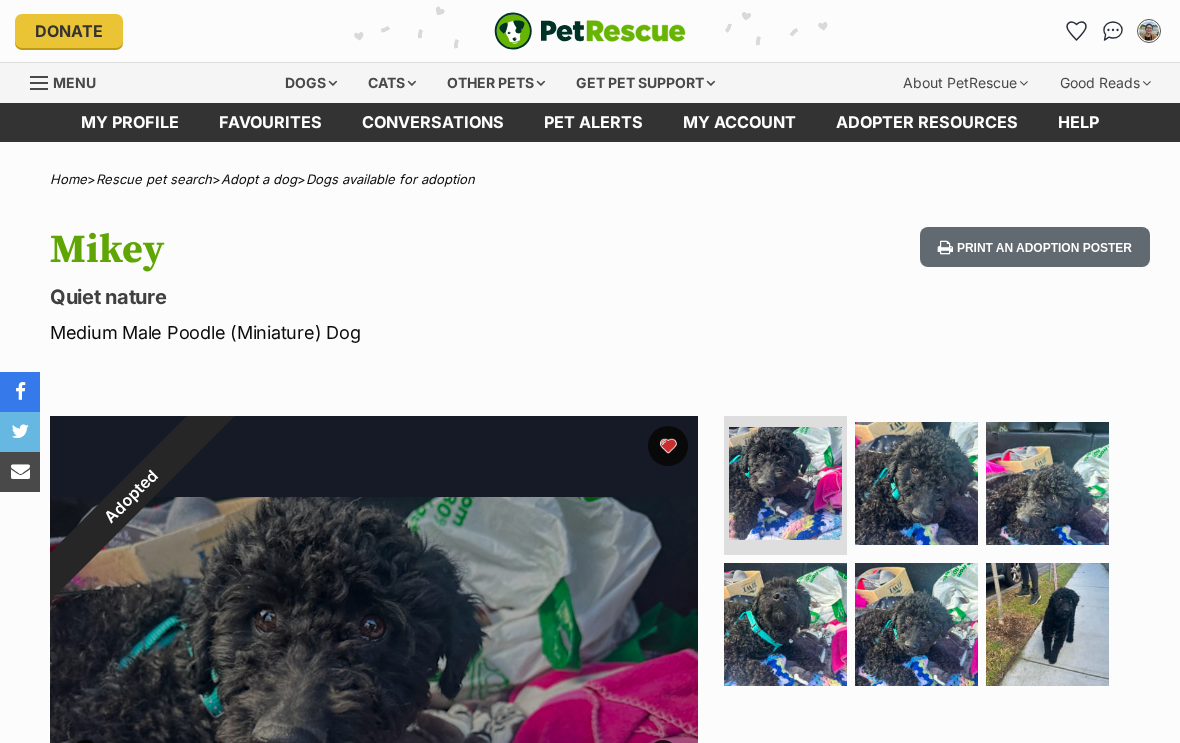 scroll, scrollTop: 0, scrollLeft: 0, axis: both 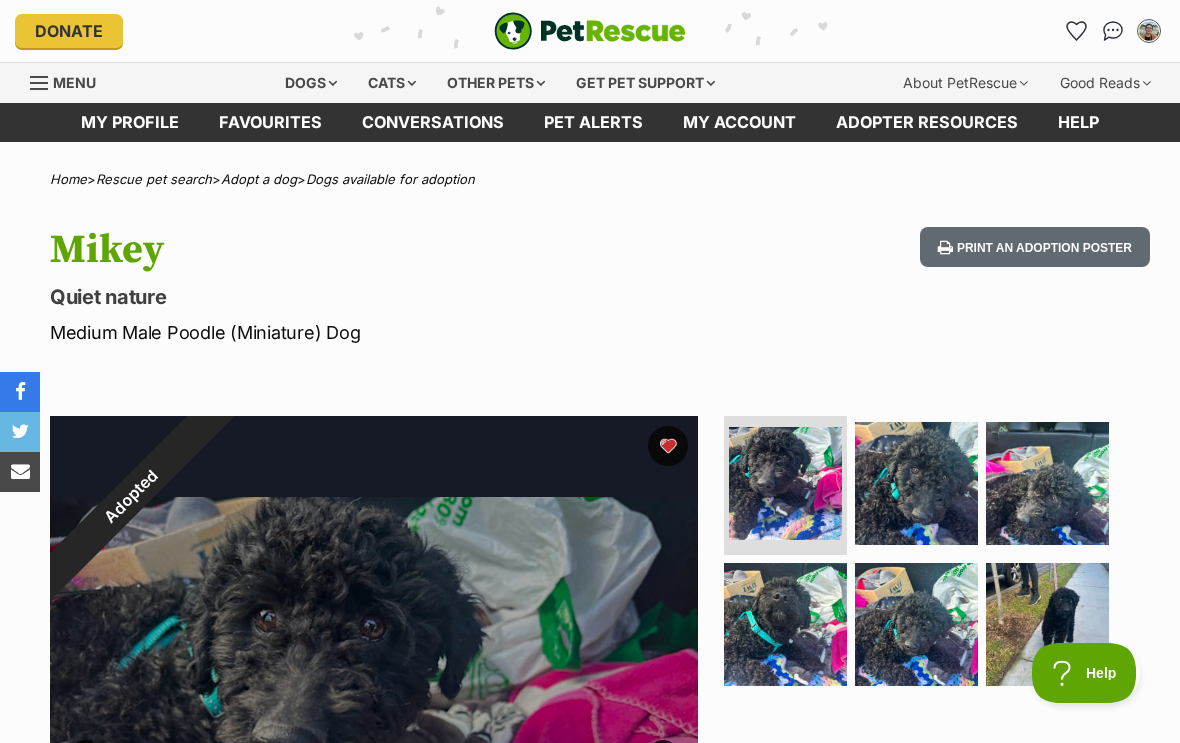 click on "Adopted" at bounding box center (131, 497) 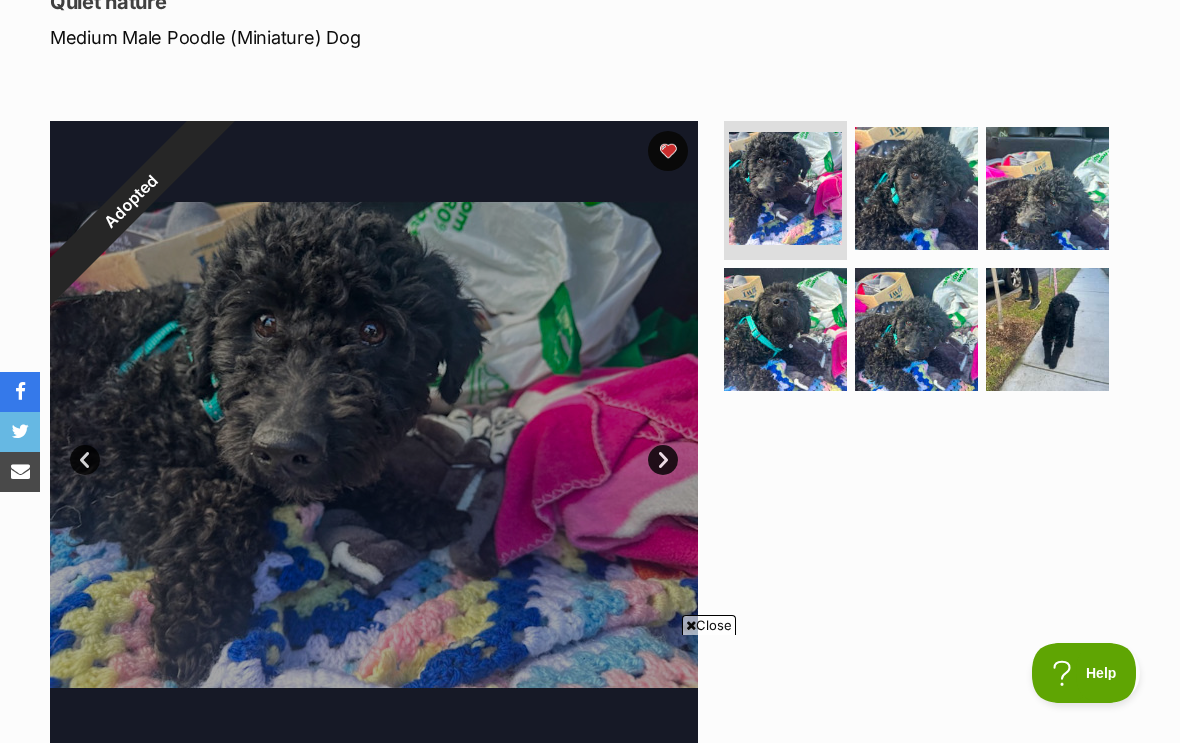 scroll, scrollTop: 294, scrollLeft: 0, axis: vertical 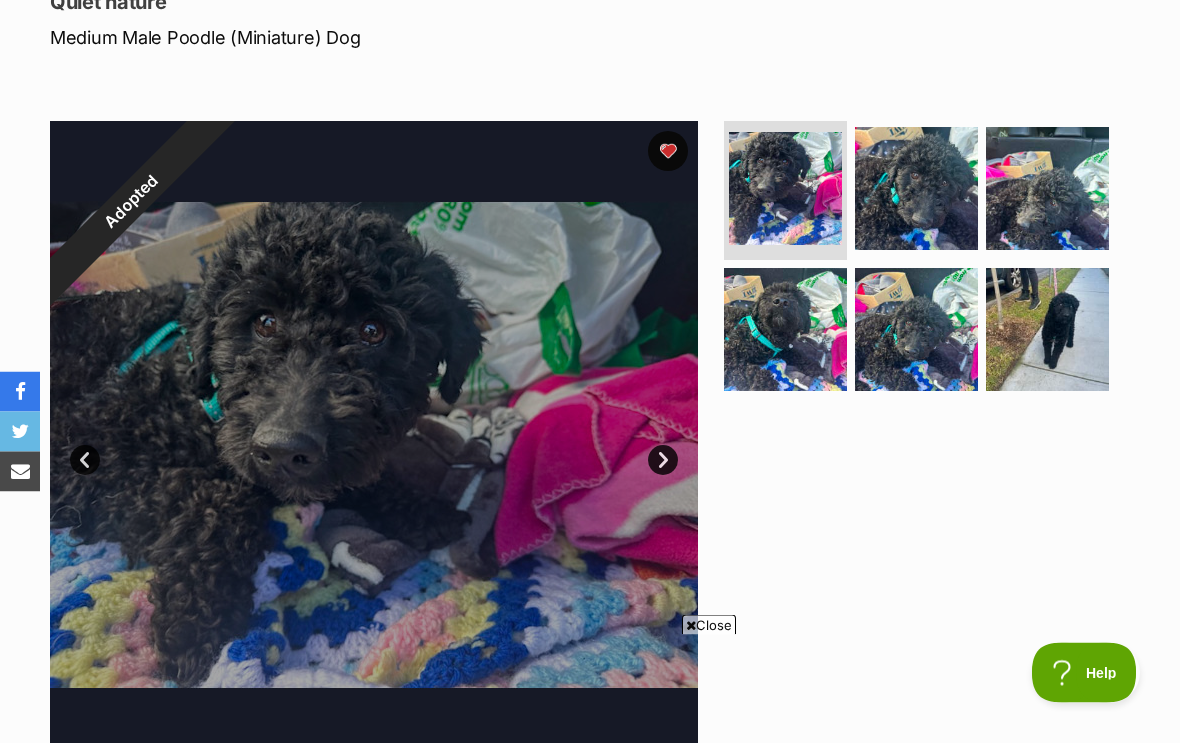 click on "Adopted" at bounding box center [130, 202] 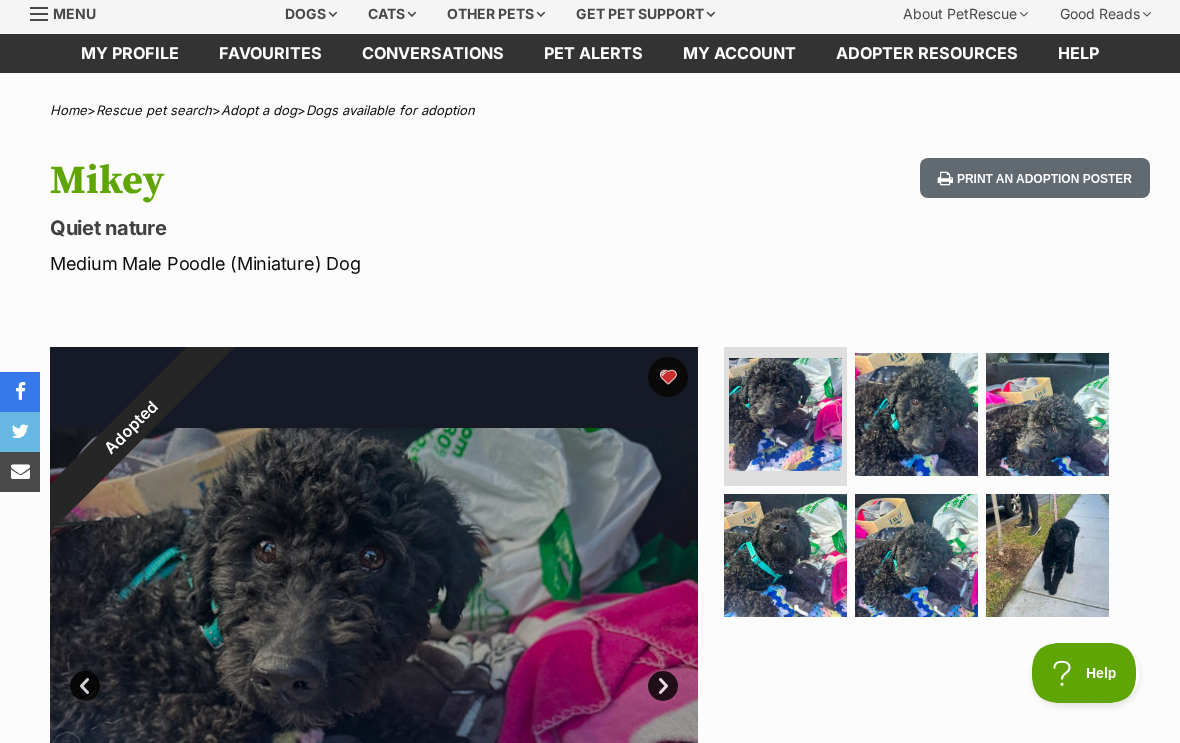 scroll, scrollTop: 0, scrollLeft: 0, axis: both 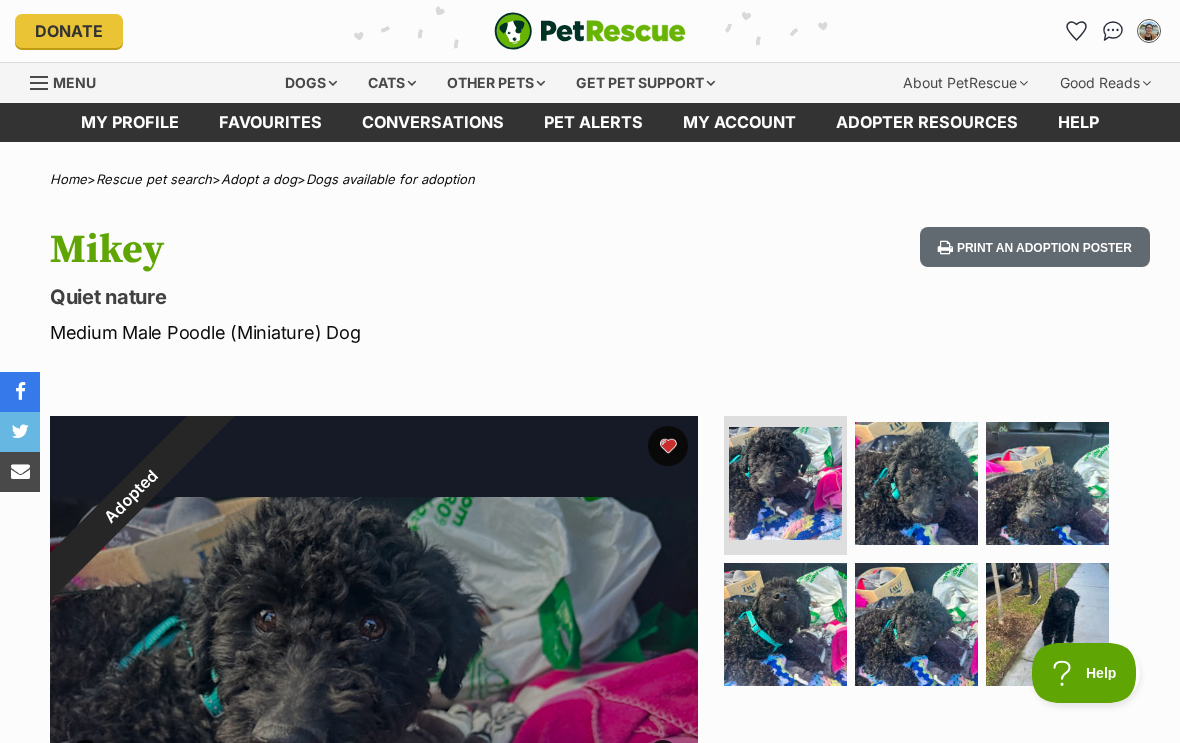 click 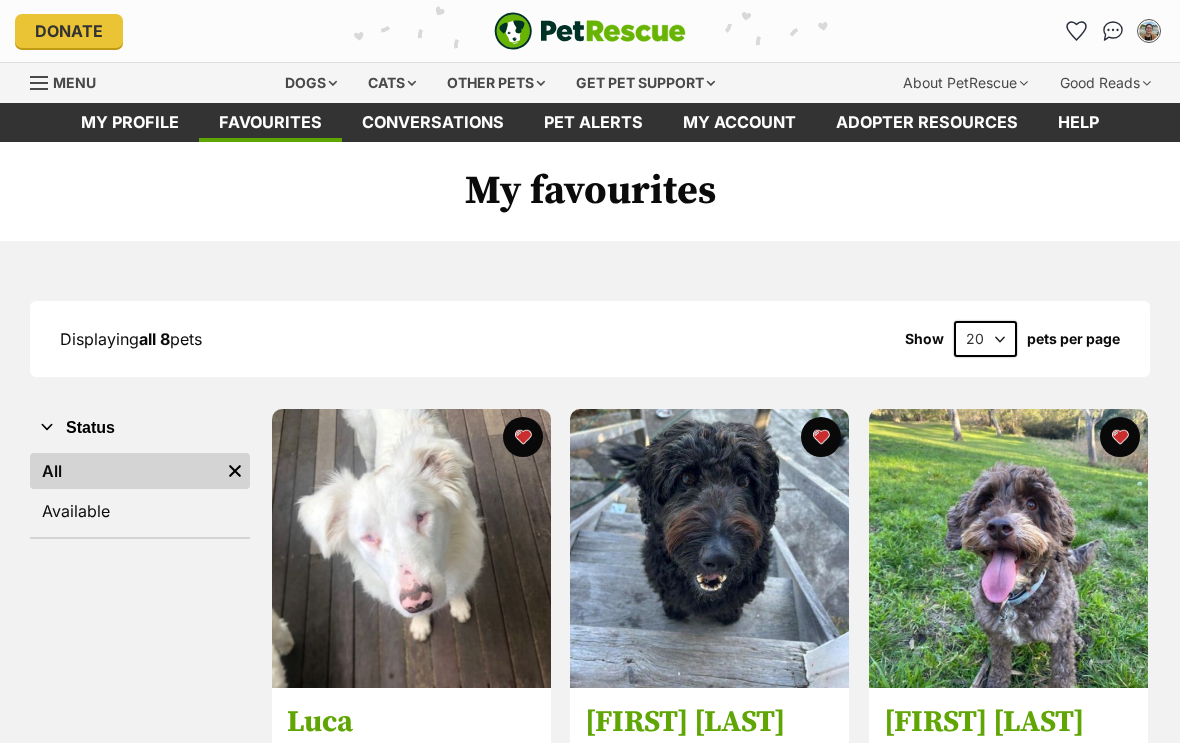 scroll, scrollTop: 0, scrollLeft: 0, axis: both 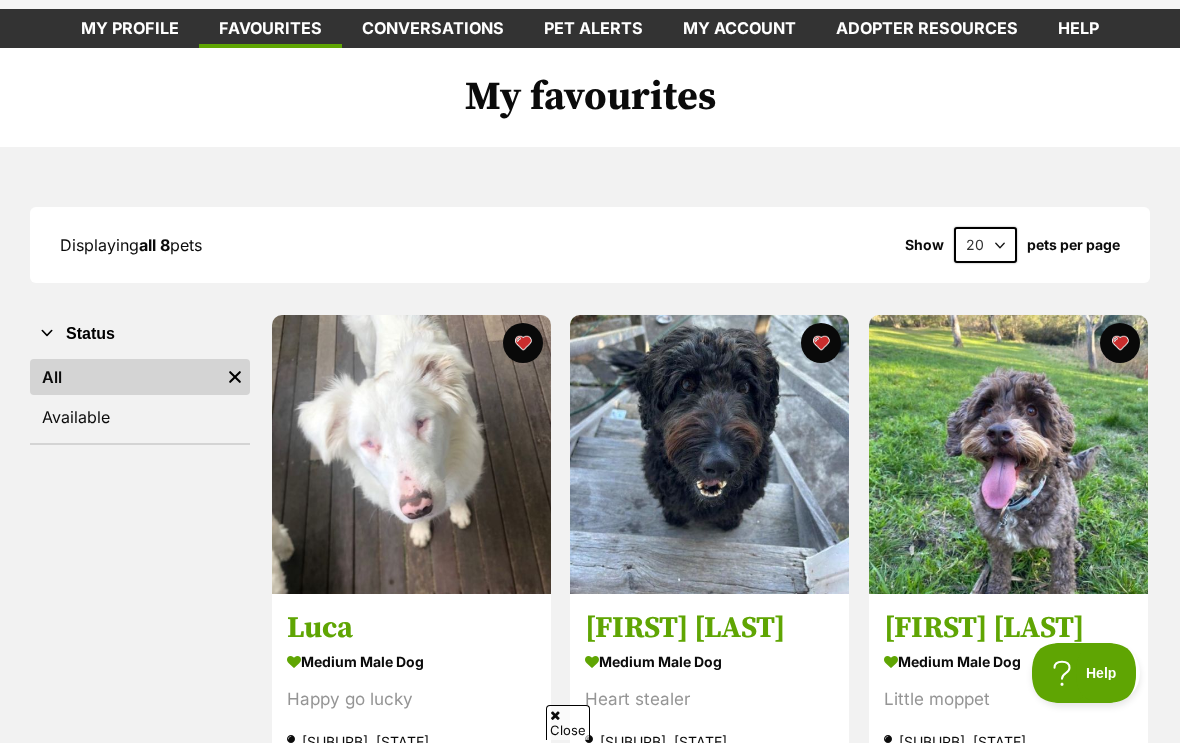 click on "Available" at bounding box center (140, 417) 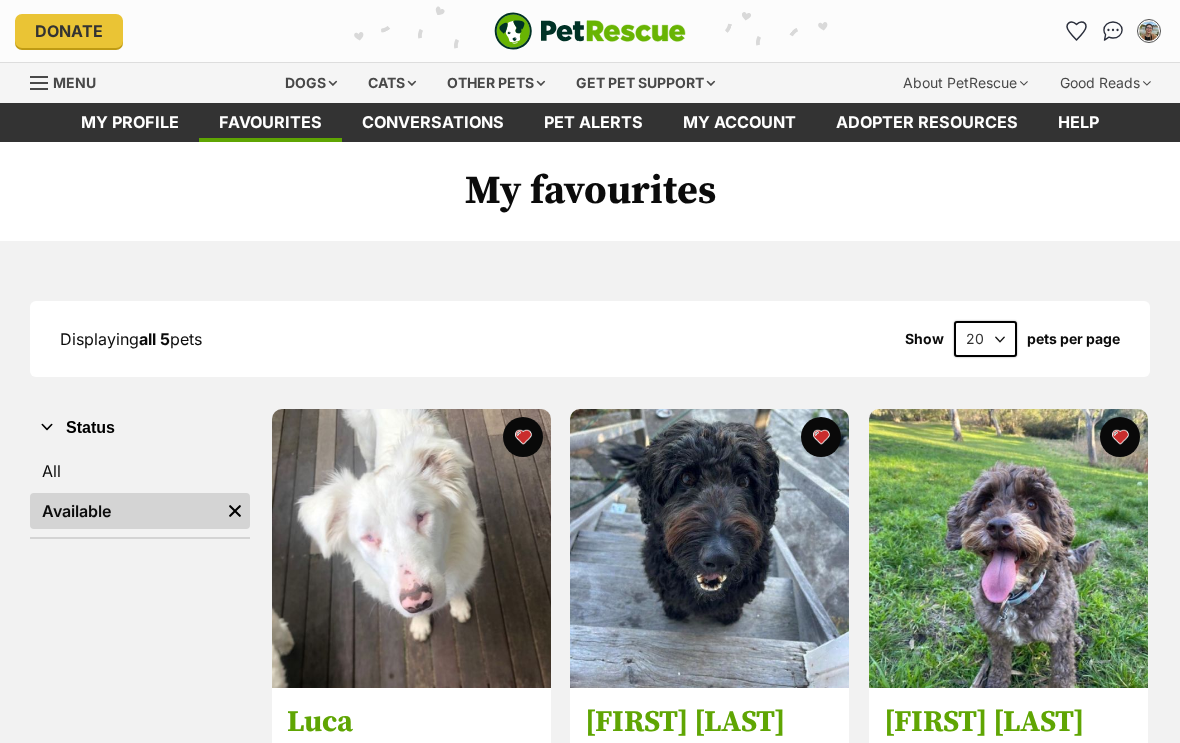 scroll, scrollTop: 0, scrollLeft: 0, axis: both 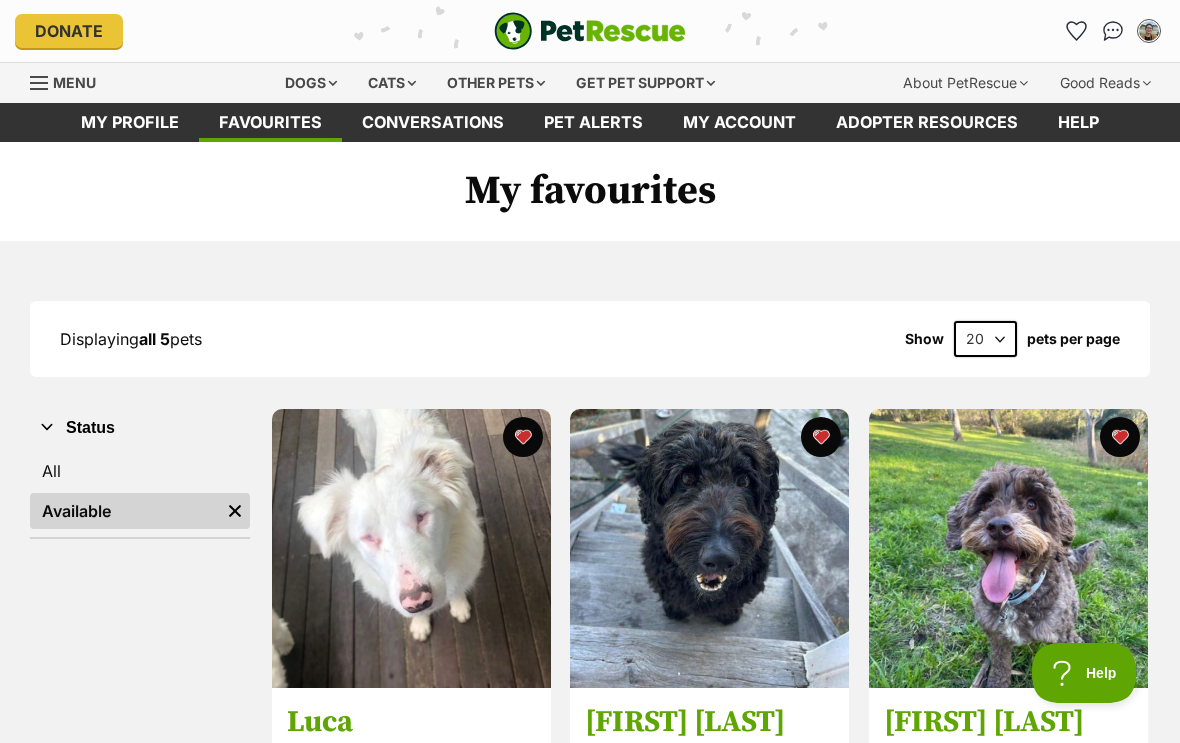 click on "Dogs" at bounding box center [311, 83] 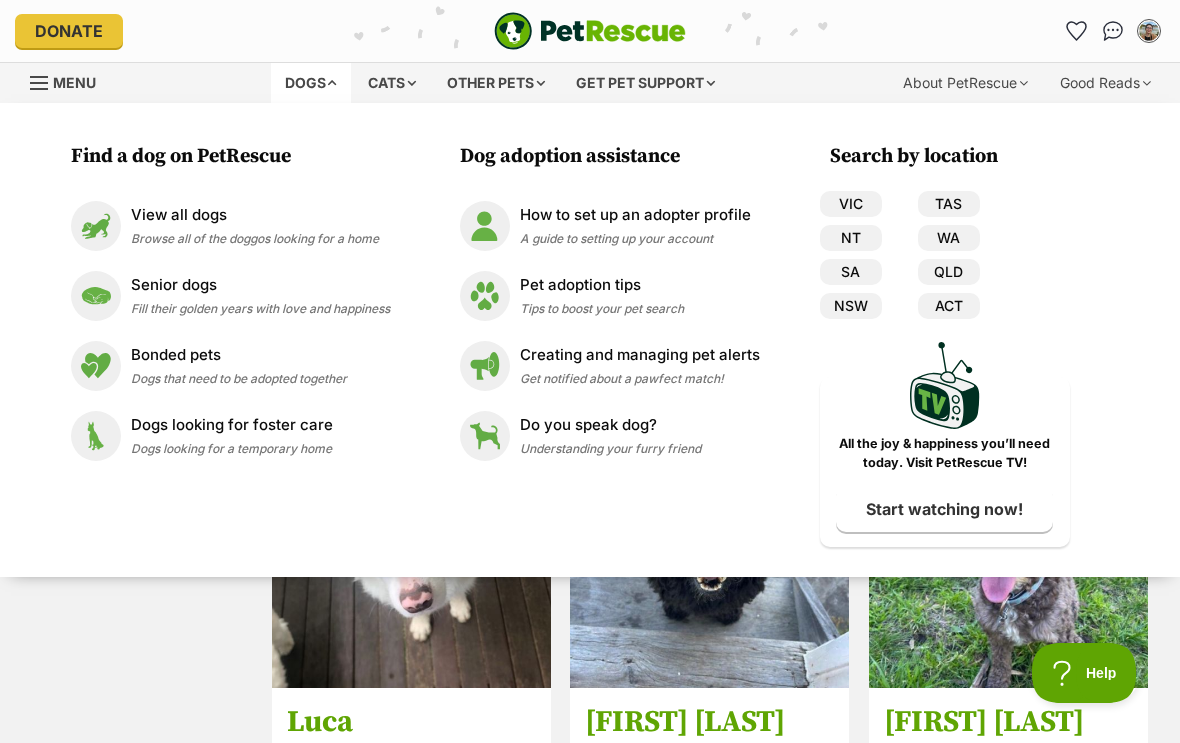 click on "View all dogs" at bounding box center (255, 215) 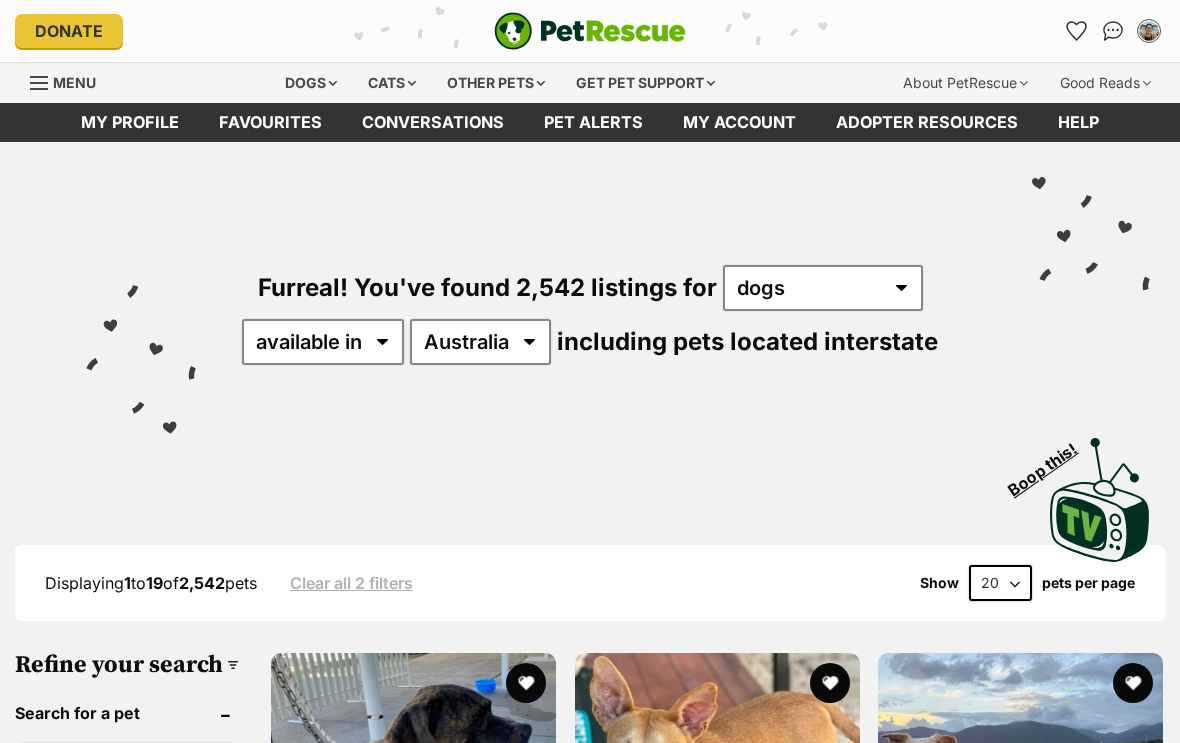 scroll, scrollTop: 0, scrollLeft: 0, axis: both 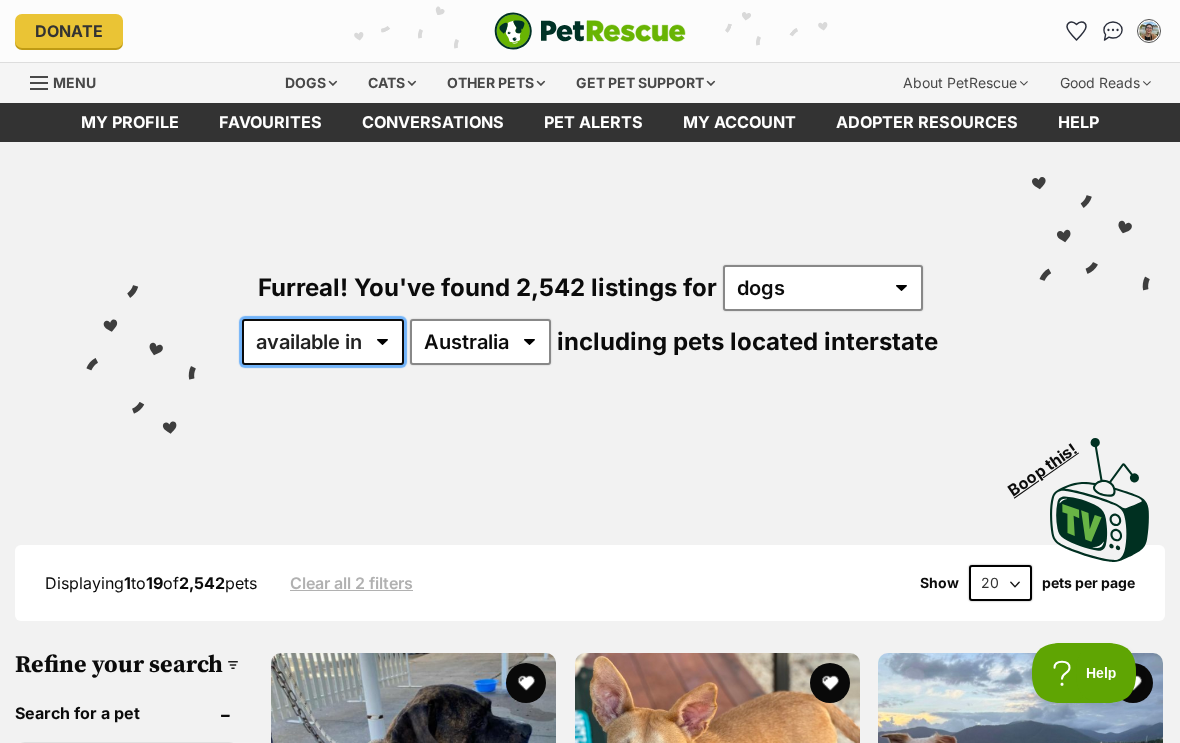 click on "available in
located in" at bounding box center [323, 342] 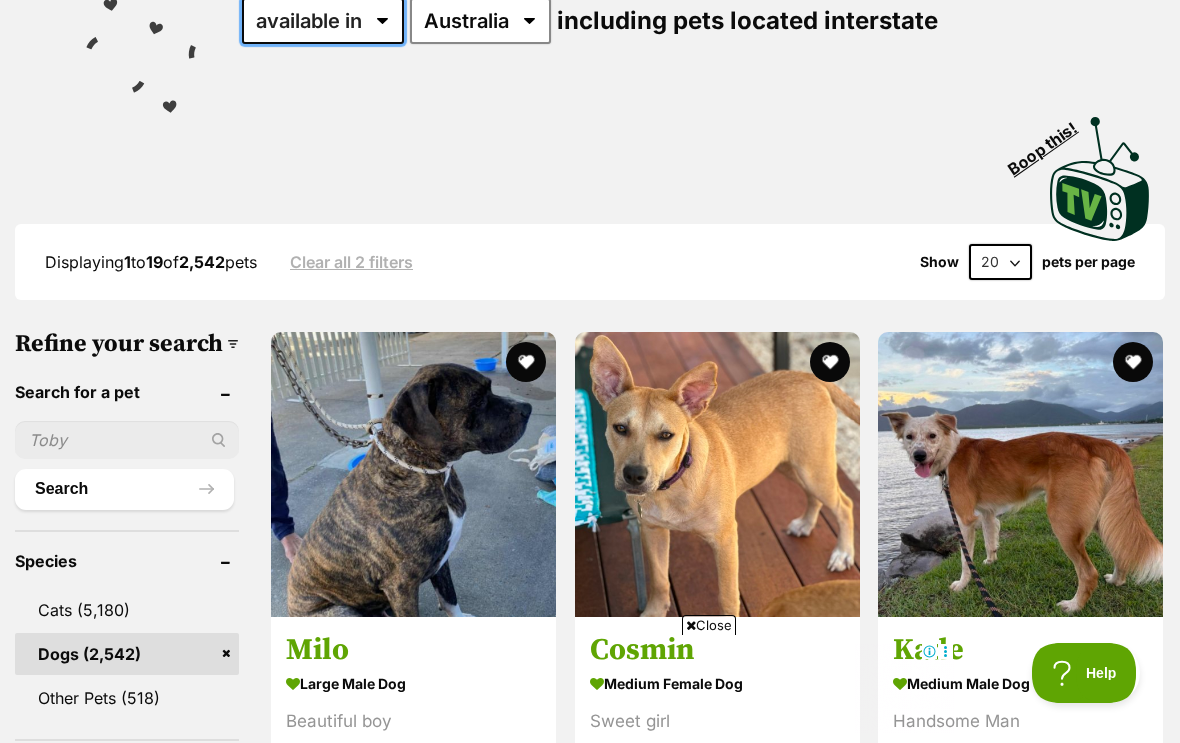 scroll, scrollTop: 0, scrollLeft: 0, axis: both 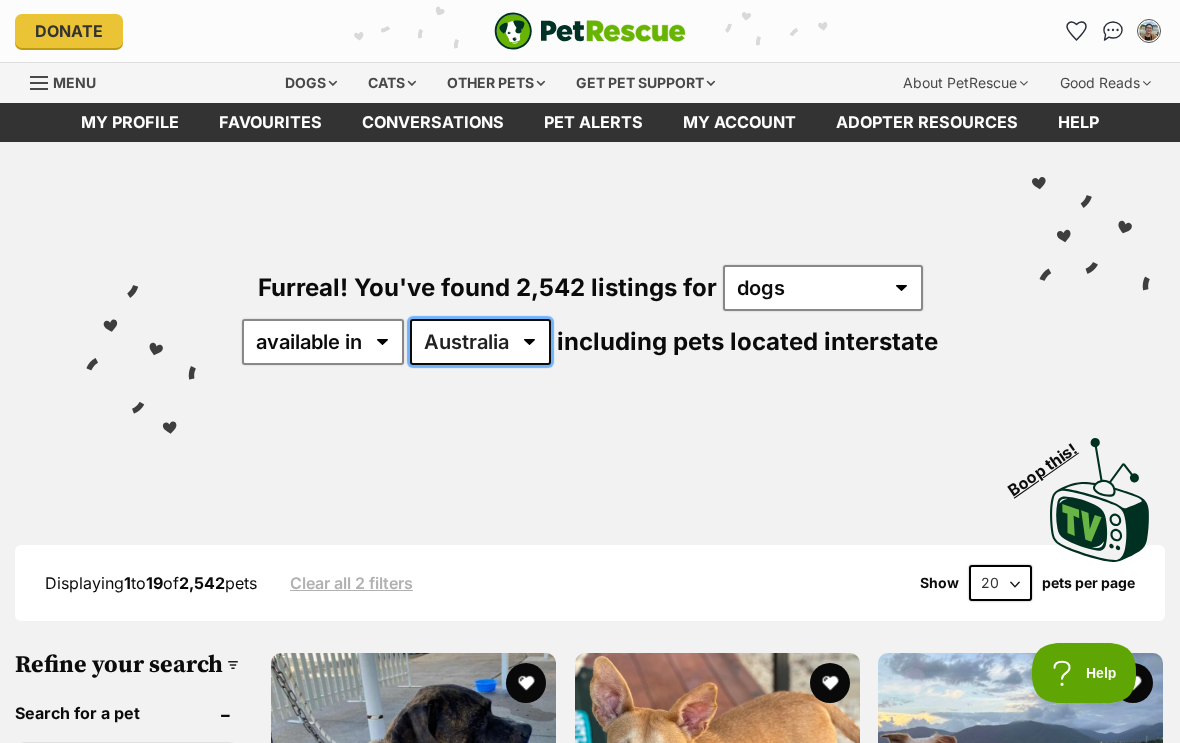 click on "Australia
ACT
NSW
NT
QLD
SA
TAS
VIC
WA" at bounding box center (480, 342) 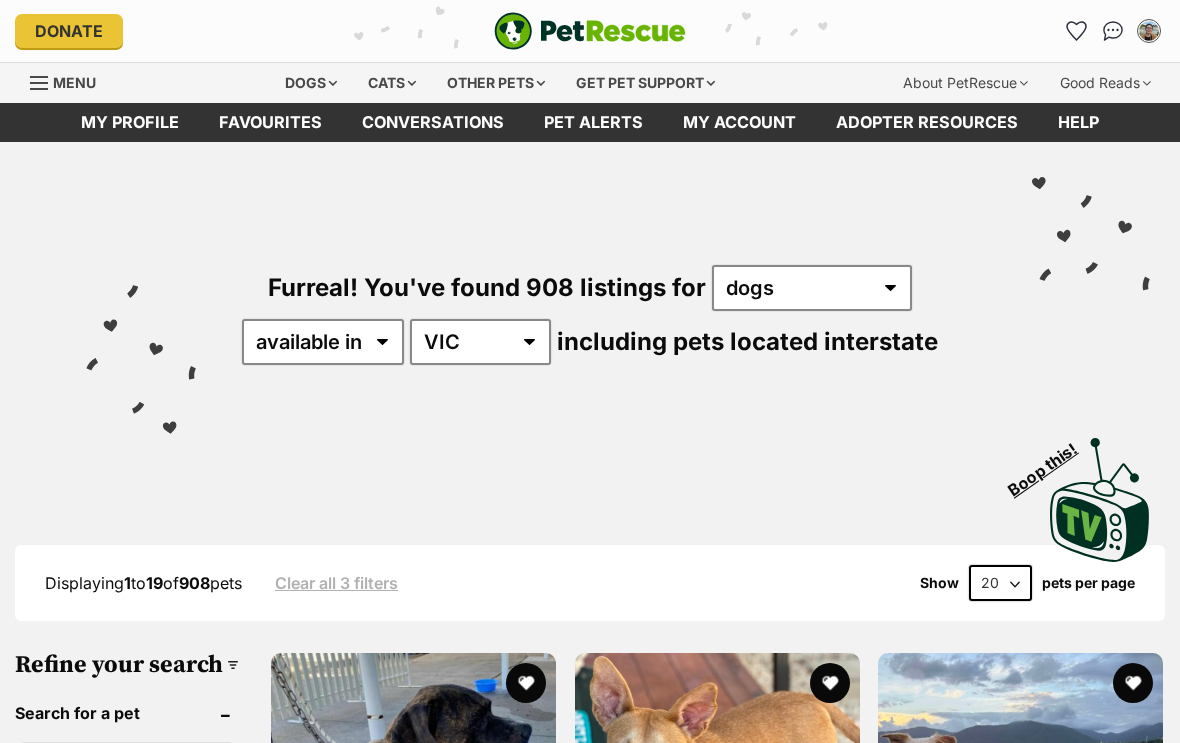 scroll, scrollTop: 0, scrollLeft: 0, axis: both 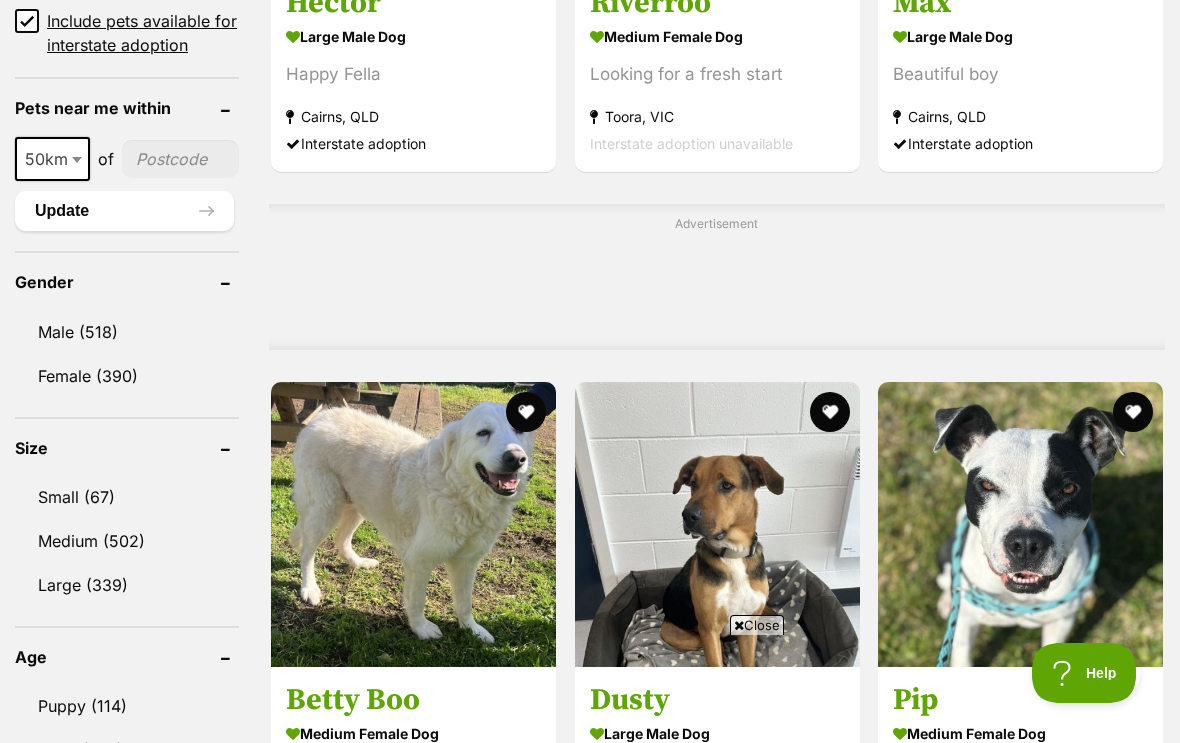 click at bounding box center [77, 160] 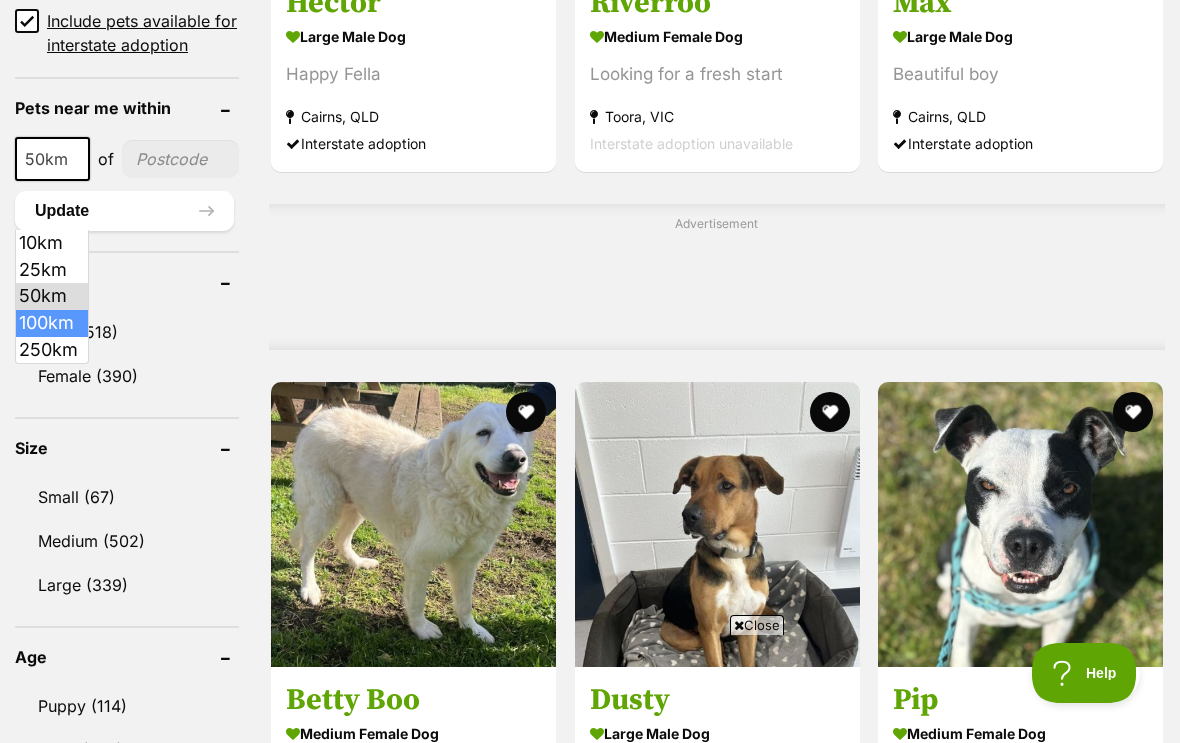 select on "100" 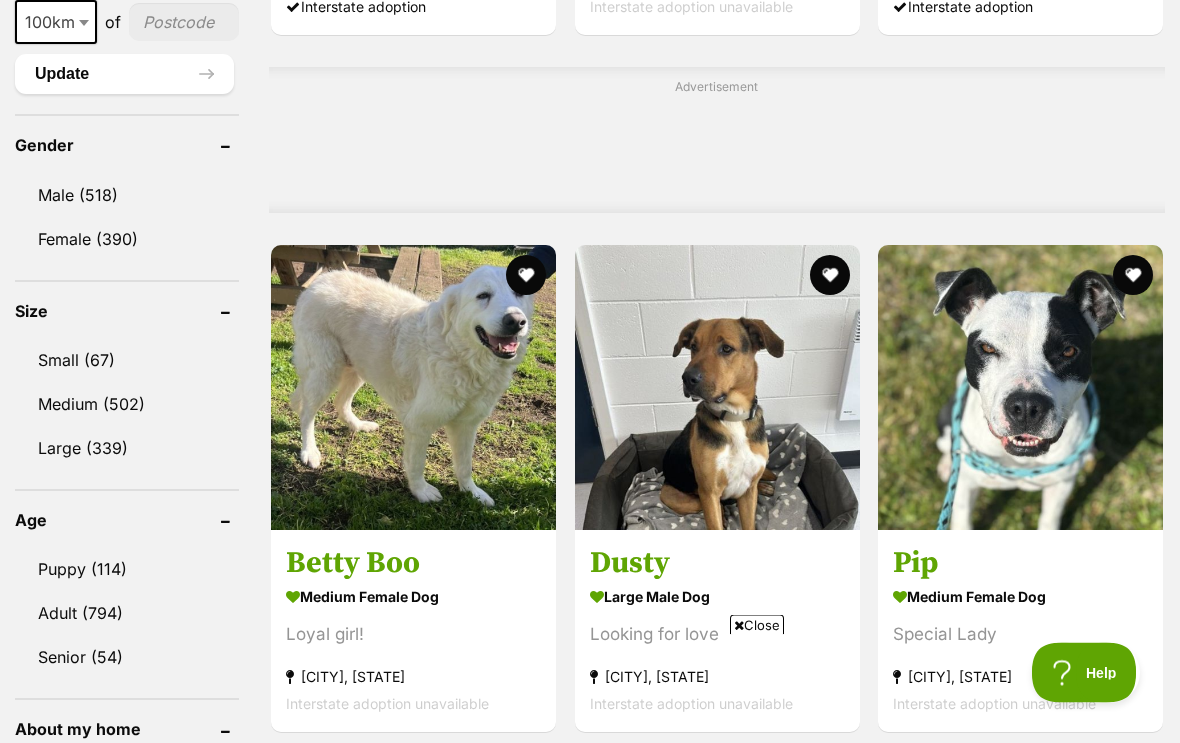scroll, scrollTop: 1616, scrollLeft: 0, axis: vertical 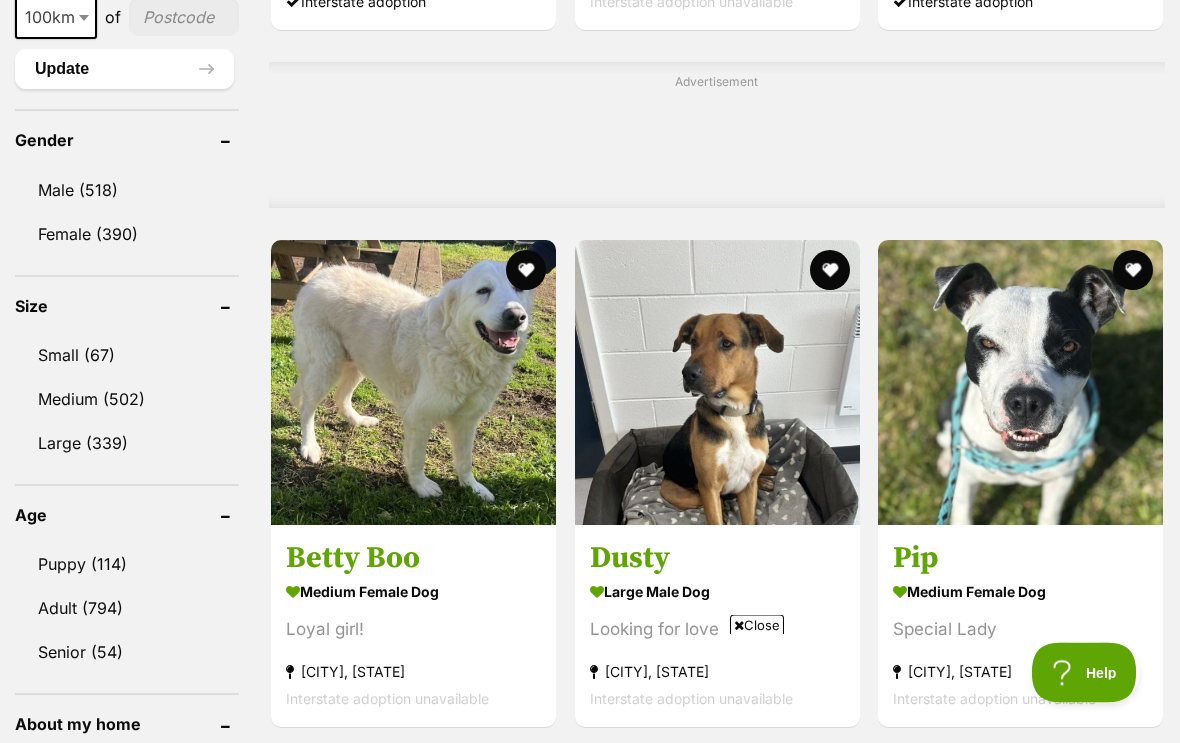 click on "Small (67)" at bounding box center (127, 356) 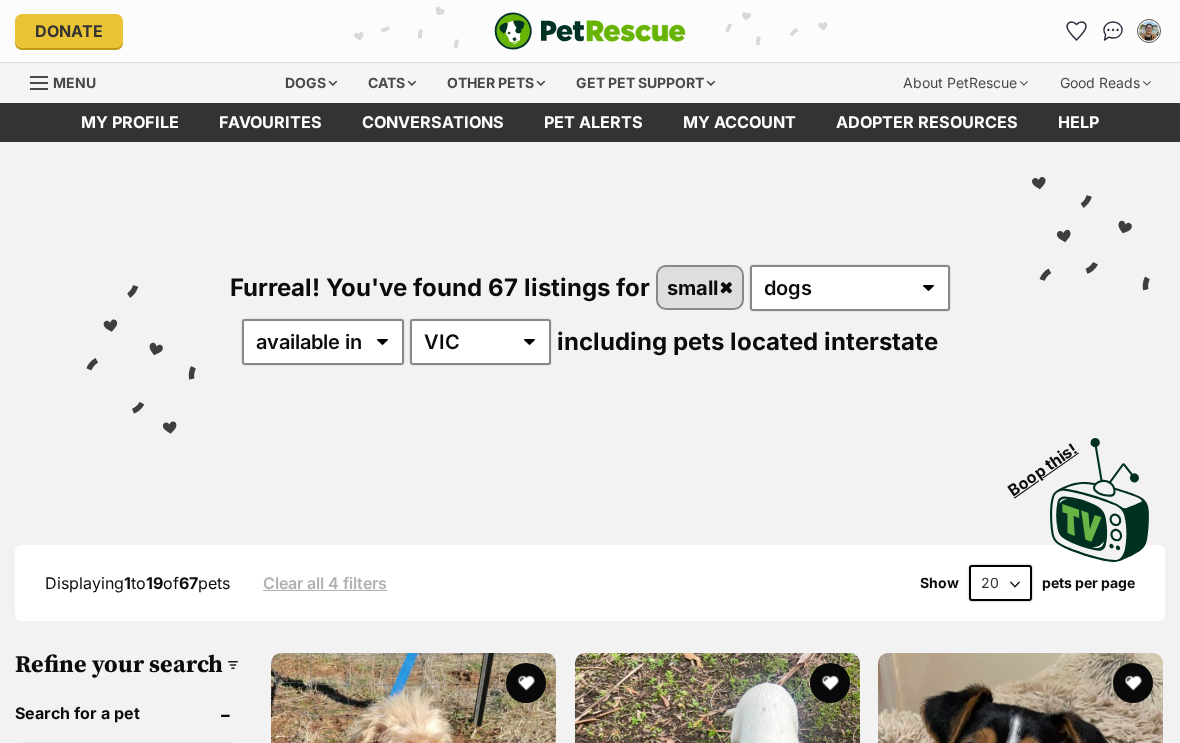 scroll, scrollTop: 0, scrollLeft: 0, axis: both 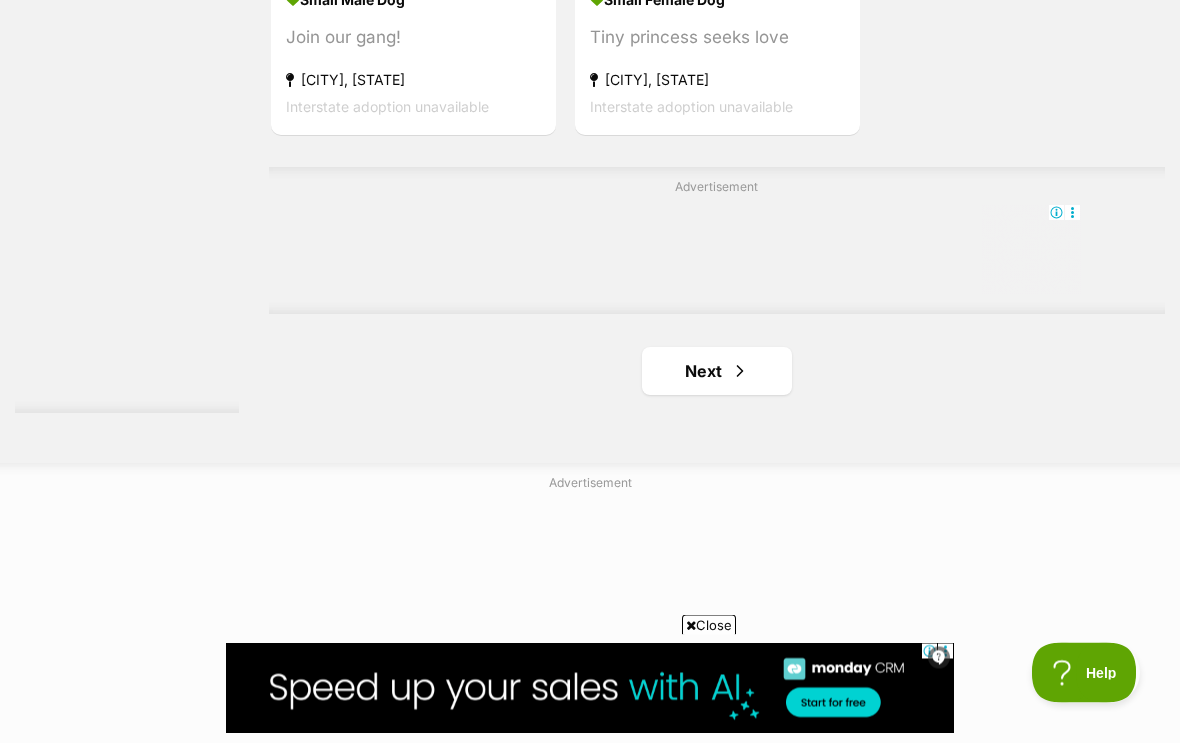 click on "Next" at bounding box center [717, 372] 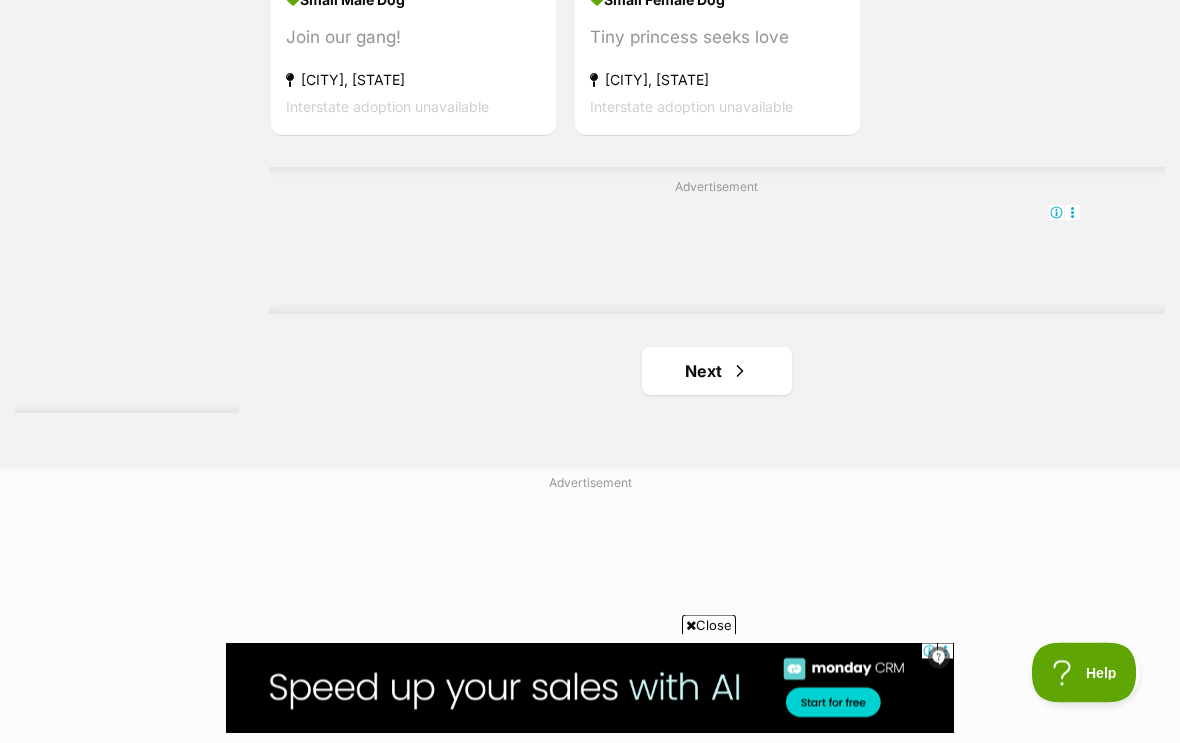 scroll, scrollTop: 4419, scrollLeft: 0, axis: vertical 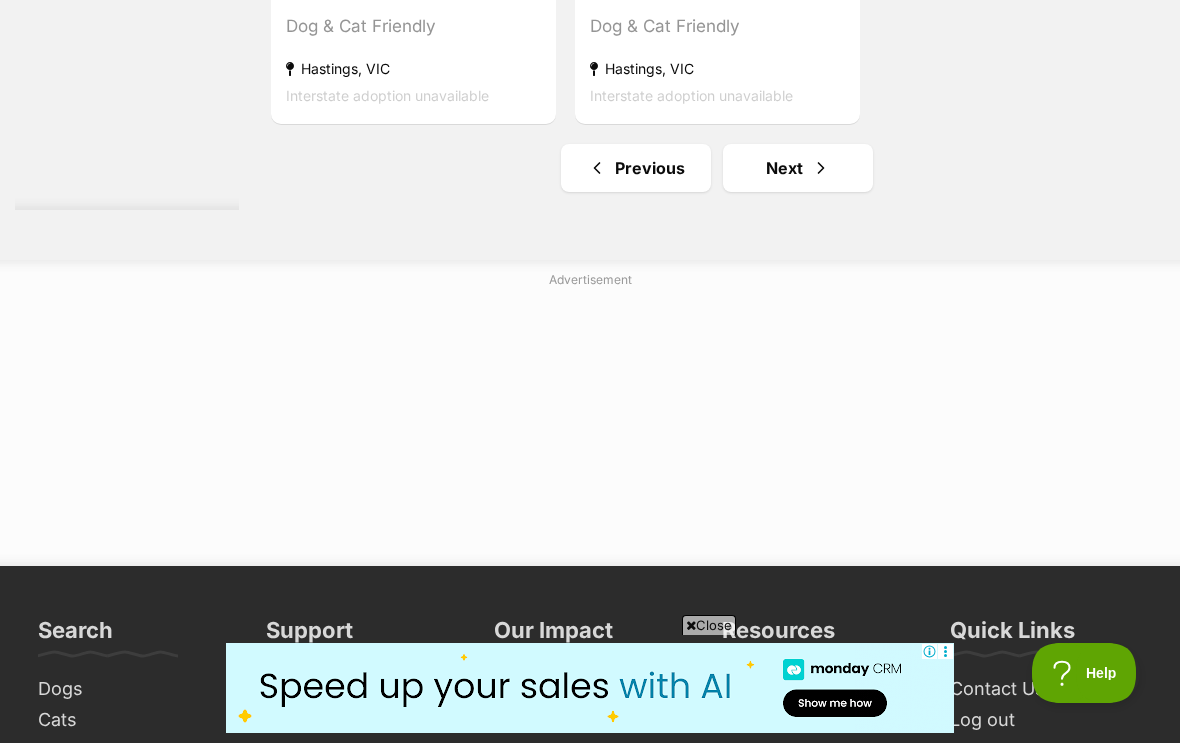 click on "Previous" at bounding box center (636, 168) 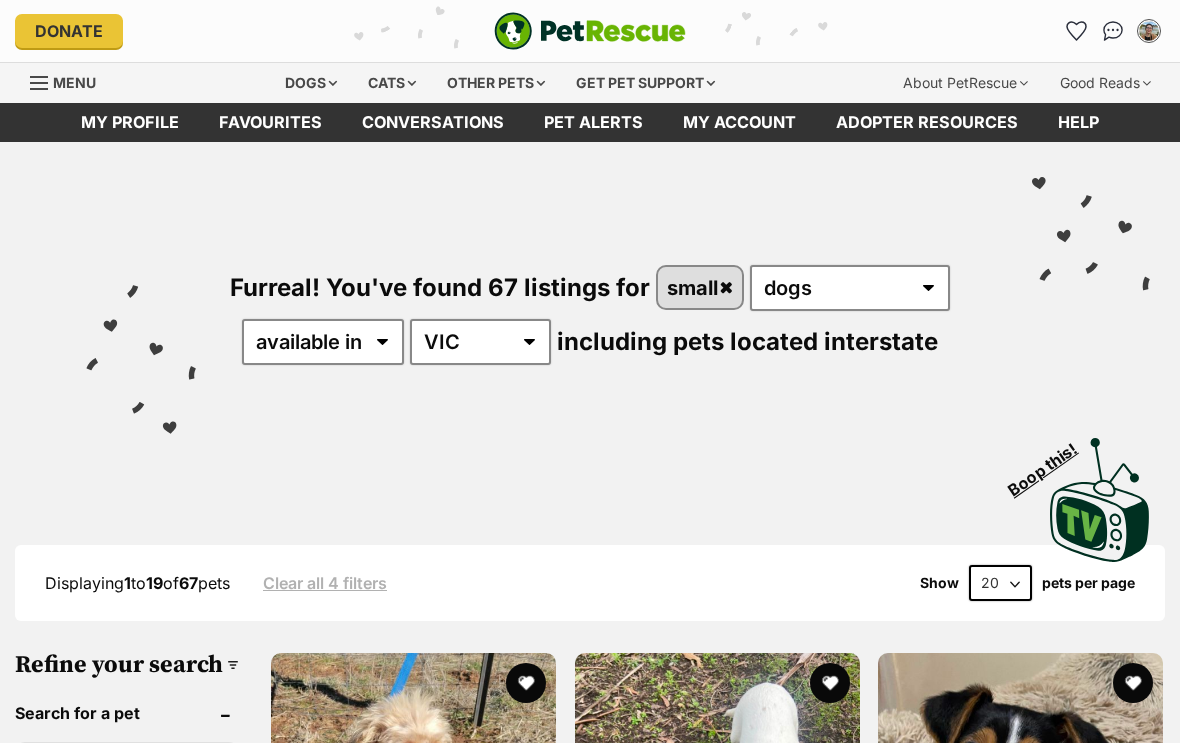 scroll, scrollTop: 0, scrollLeft: 0, axis: both 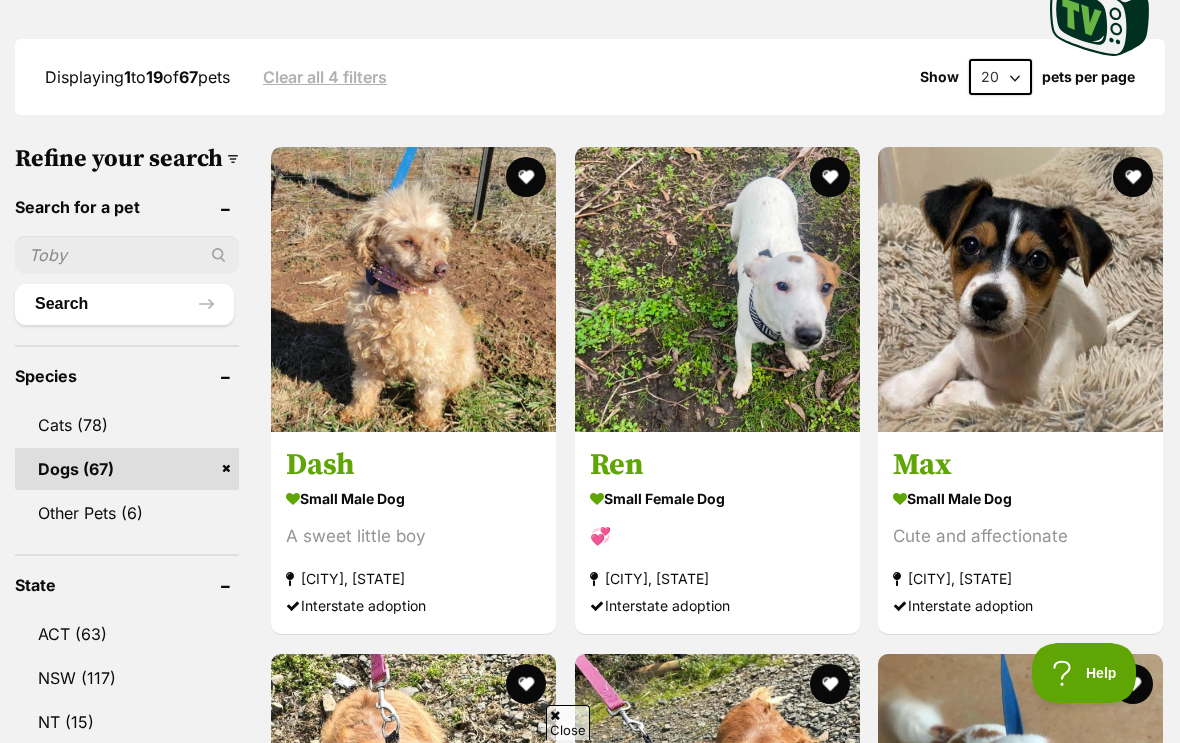 click on "small male Dog" at bounding box center [413, 499] 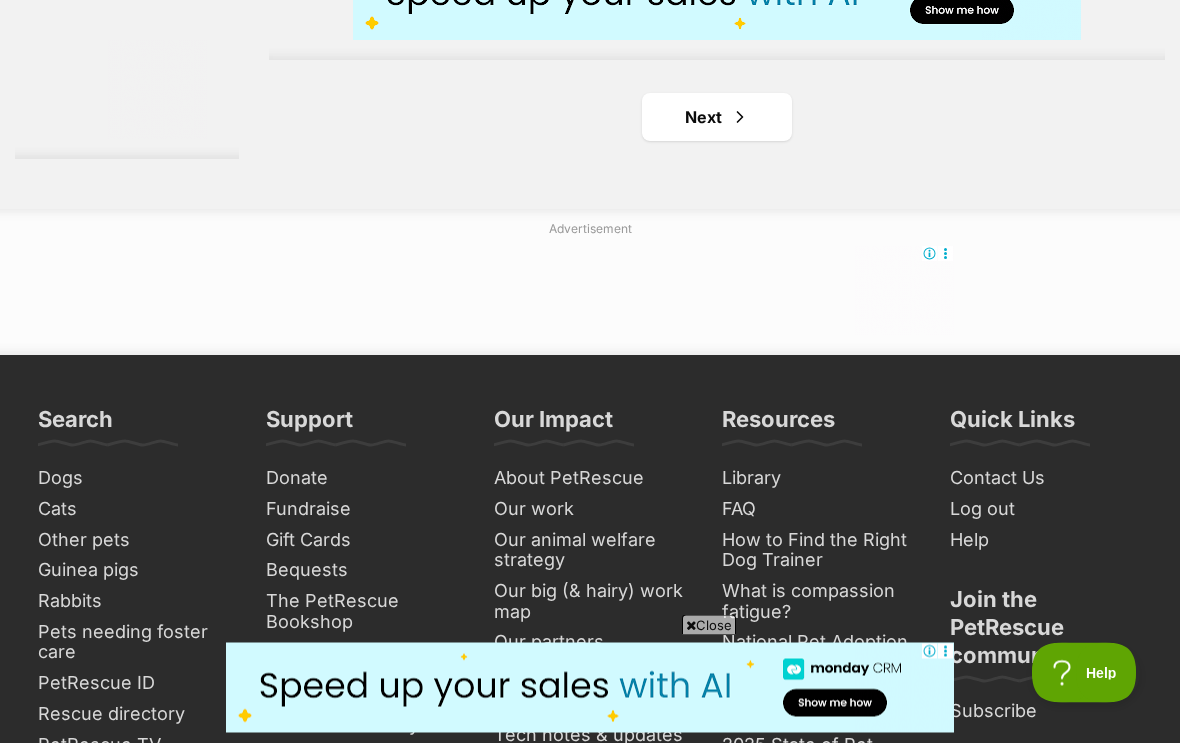 scroll, scrollTop: 4673, scrollLeft: 0, axis: vertical 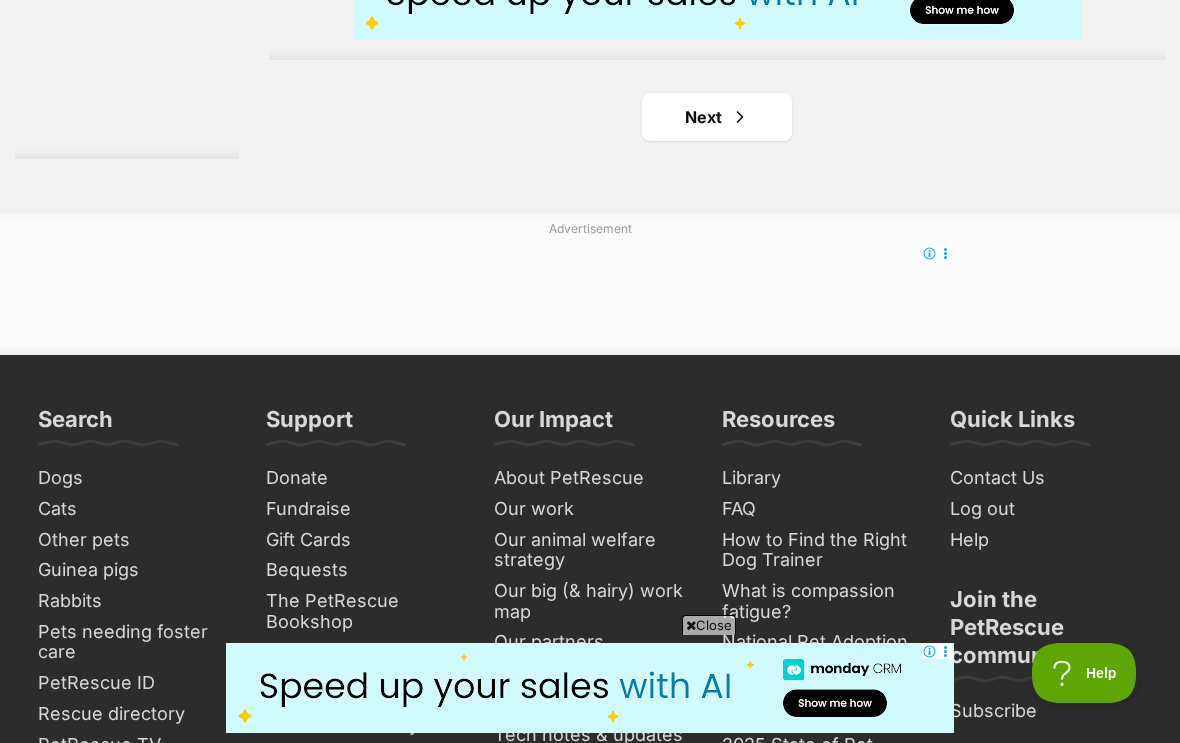 click on "Next" at bounding box center (717, 117) 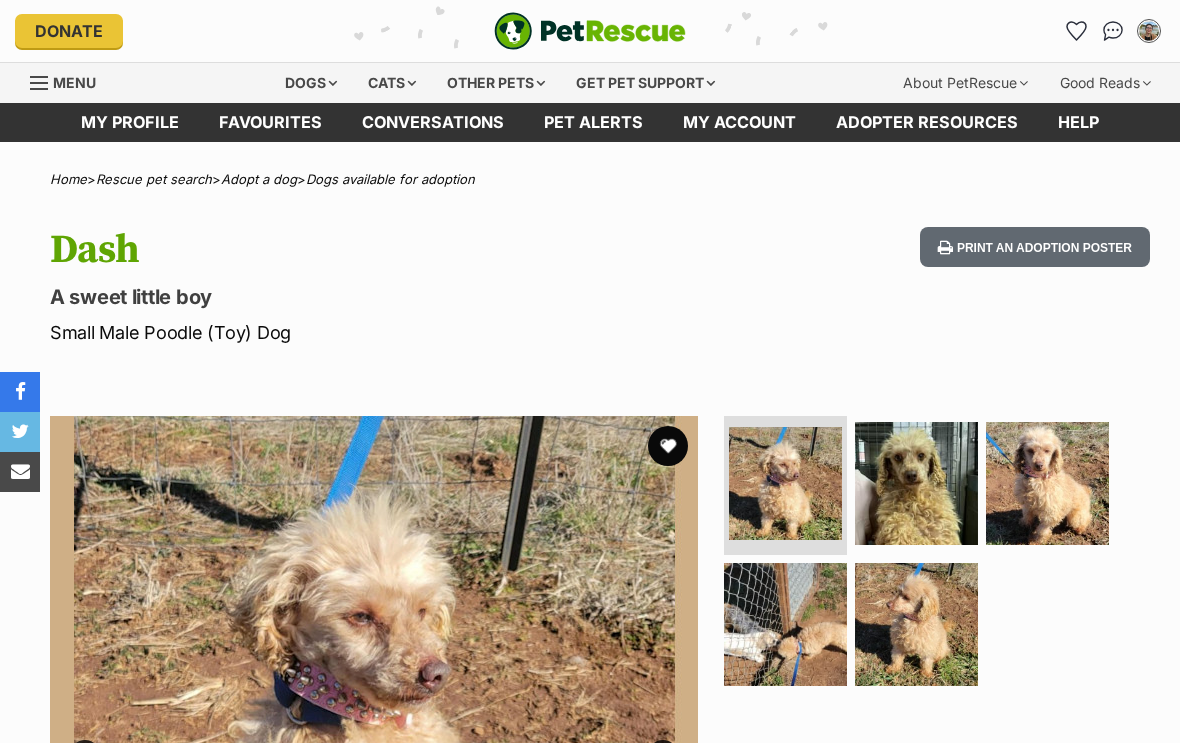 scroll, scrollTop: 0, scrollLeft: 0, axis: both 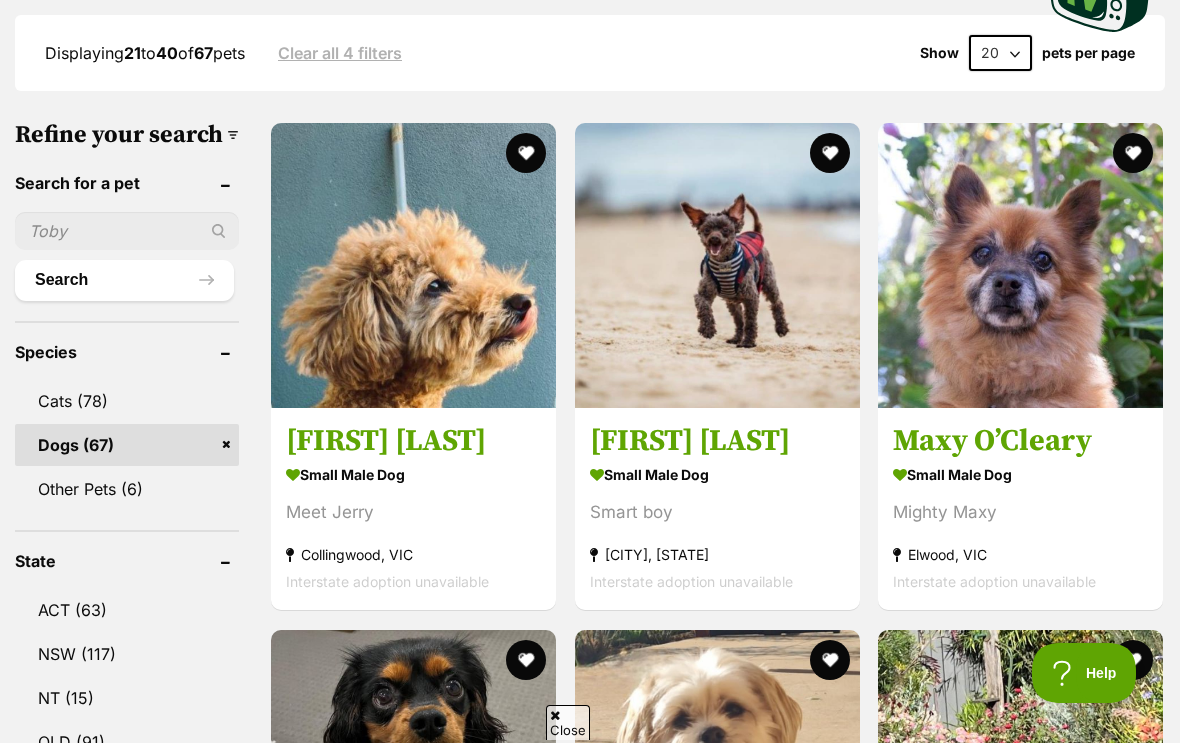 click at bounding box center (413, 265) 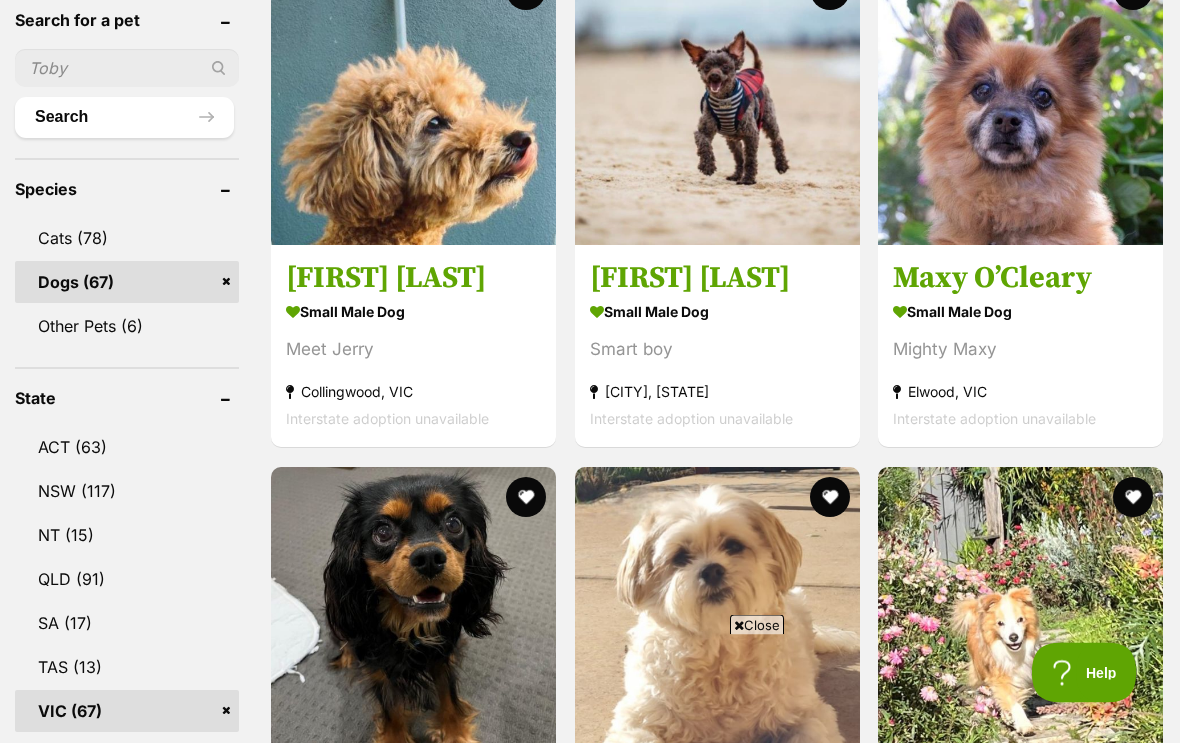 scroll, scrollTop: 693, scrollLeft: 0, axis: vertical 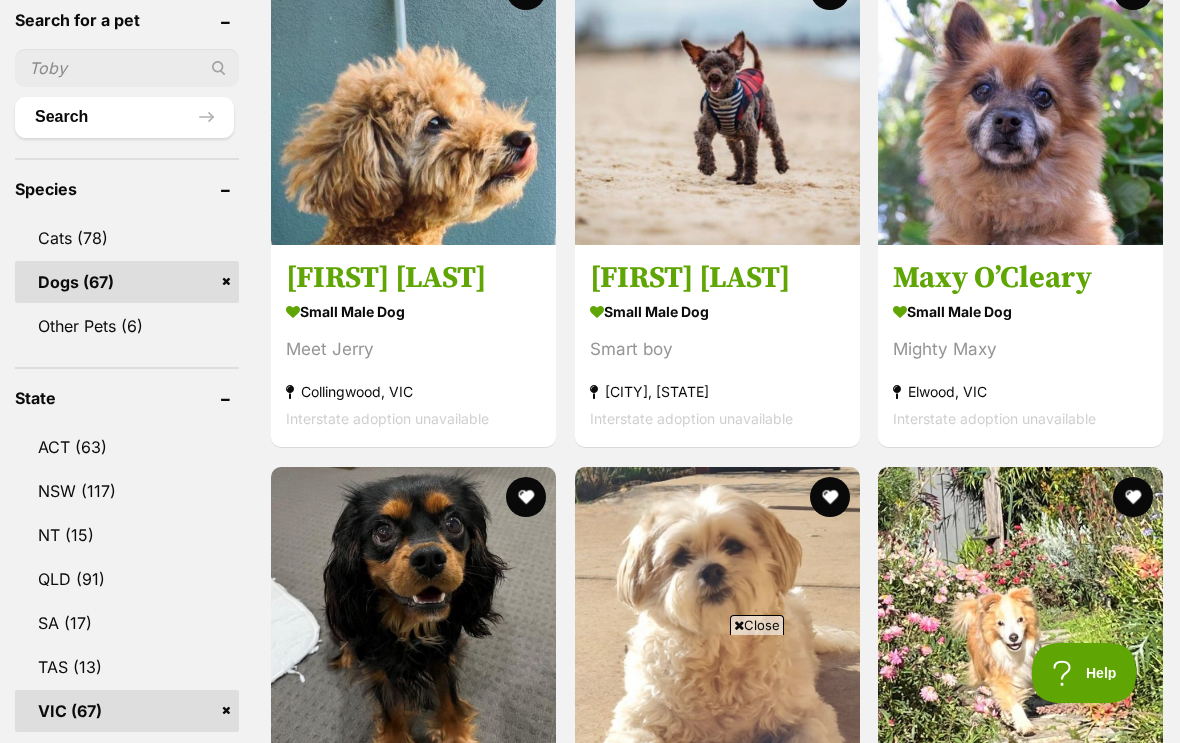 click on "Zeus Rivero" at bounding box center [717, 279] 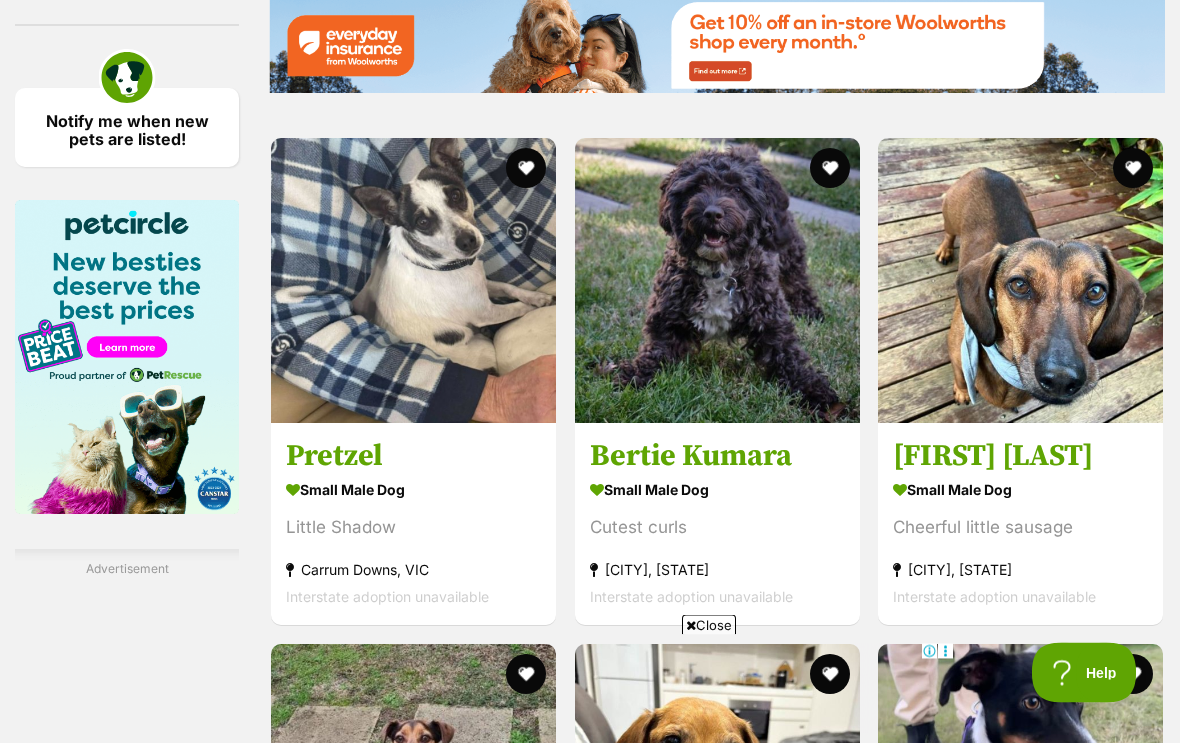 scroll, scrollTop: 2917, scrollLeft: 0, axis: vertical 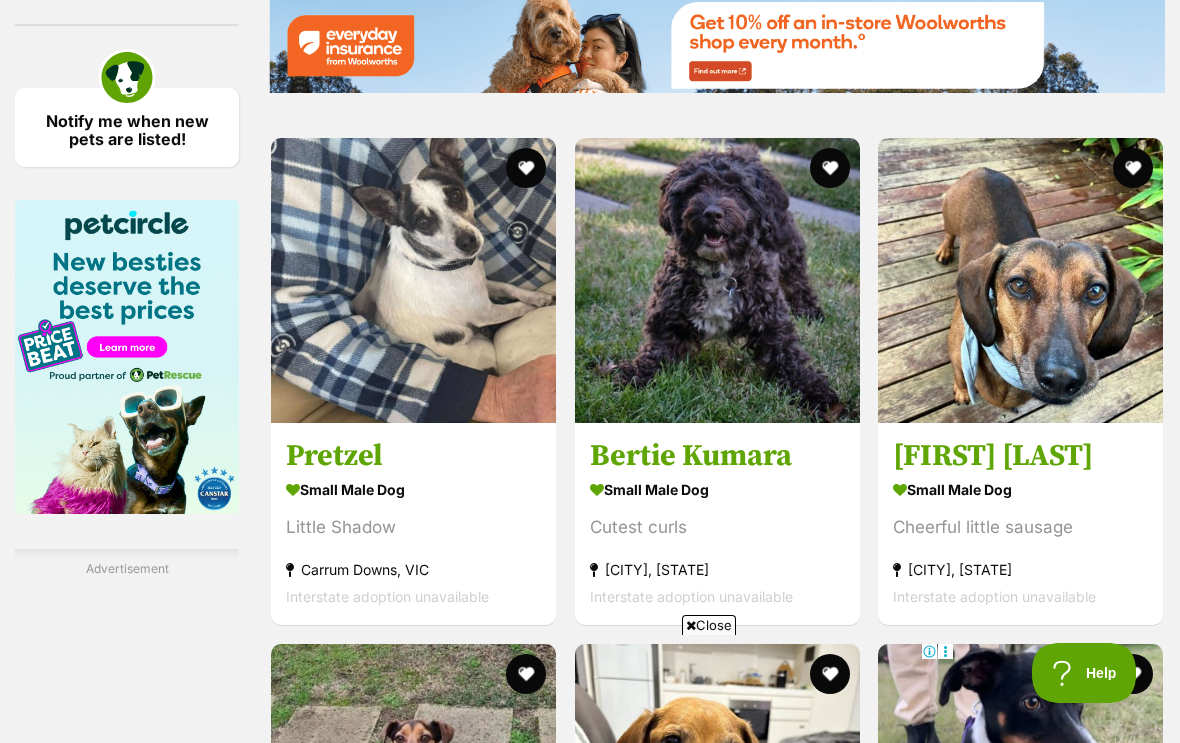 click at bounding box center (717, 280) 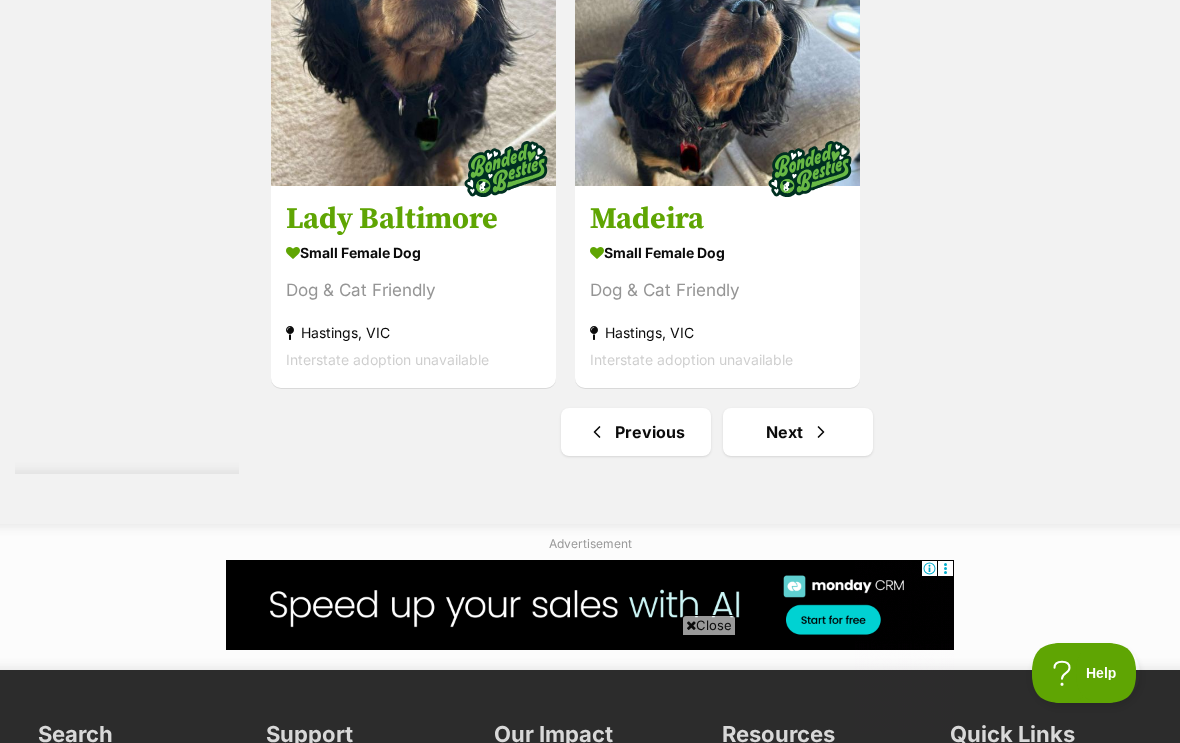 scroll, scrollTop: 4564, scrollLeft: 0, axis: vertical 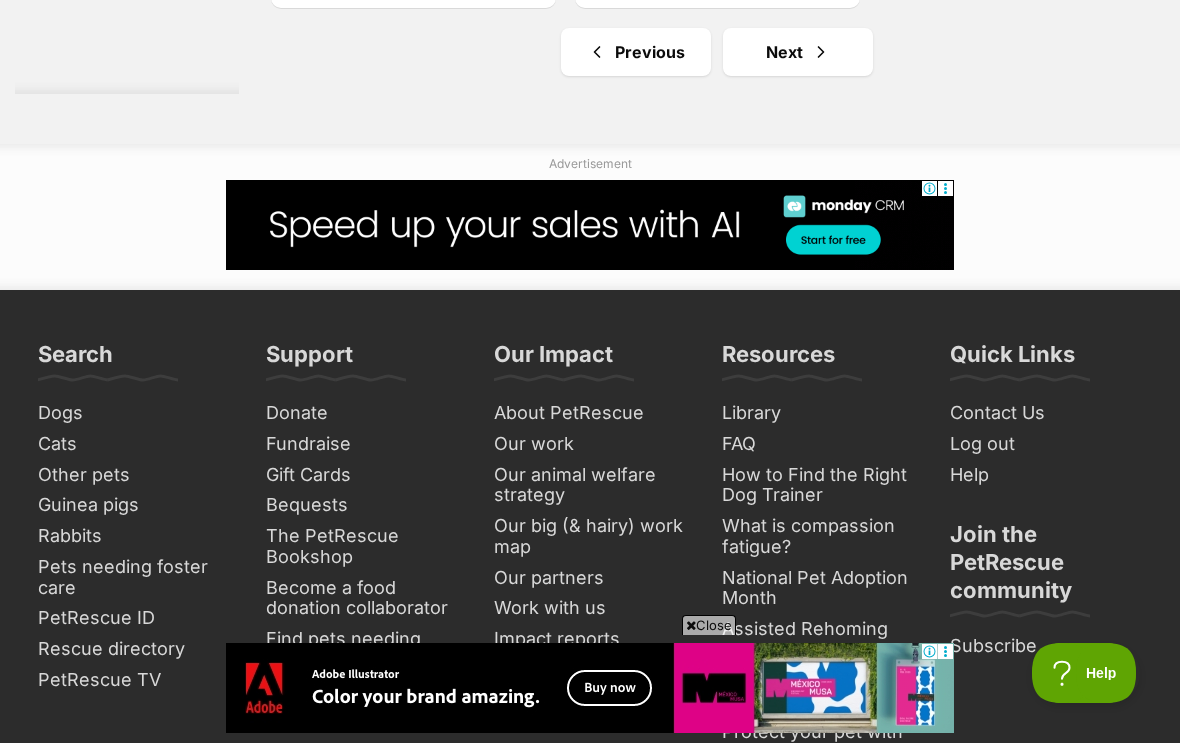 click on "Next" at bounding box center [798, 52] 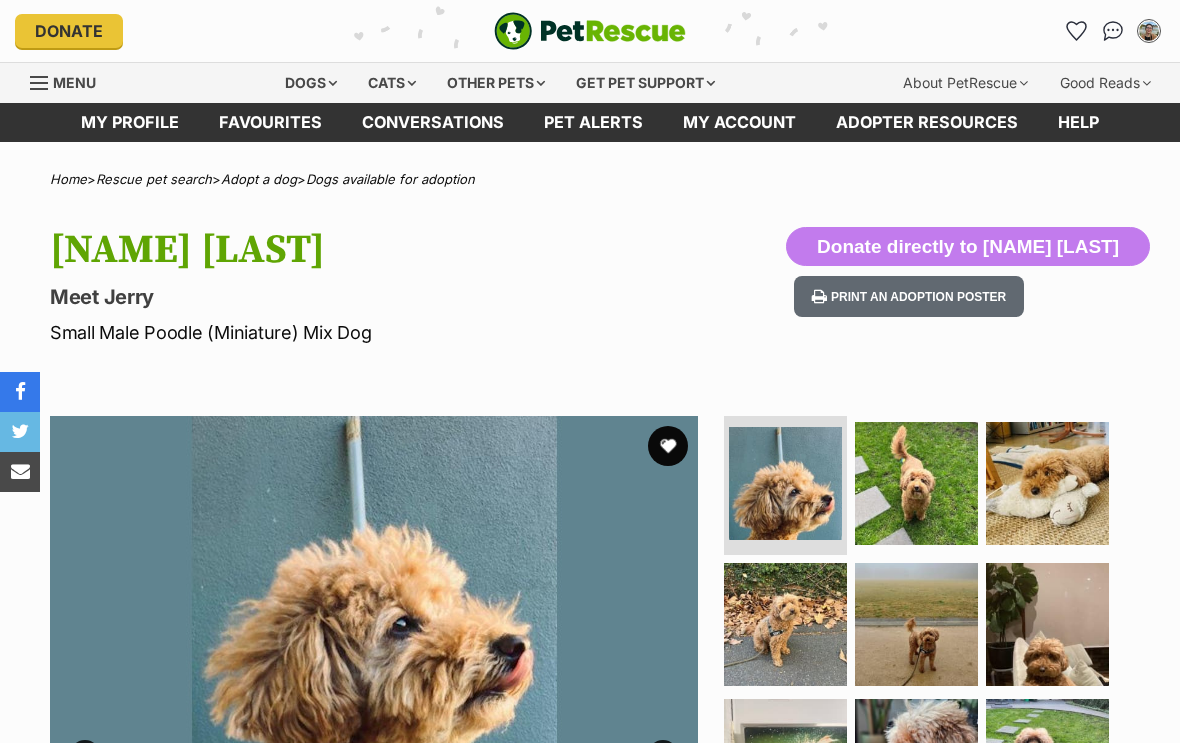 scroll, scrollTop: 0, scrollLeft: 0, axis: both 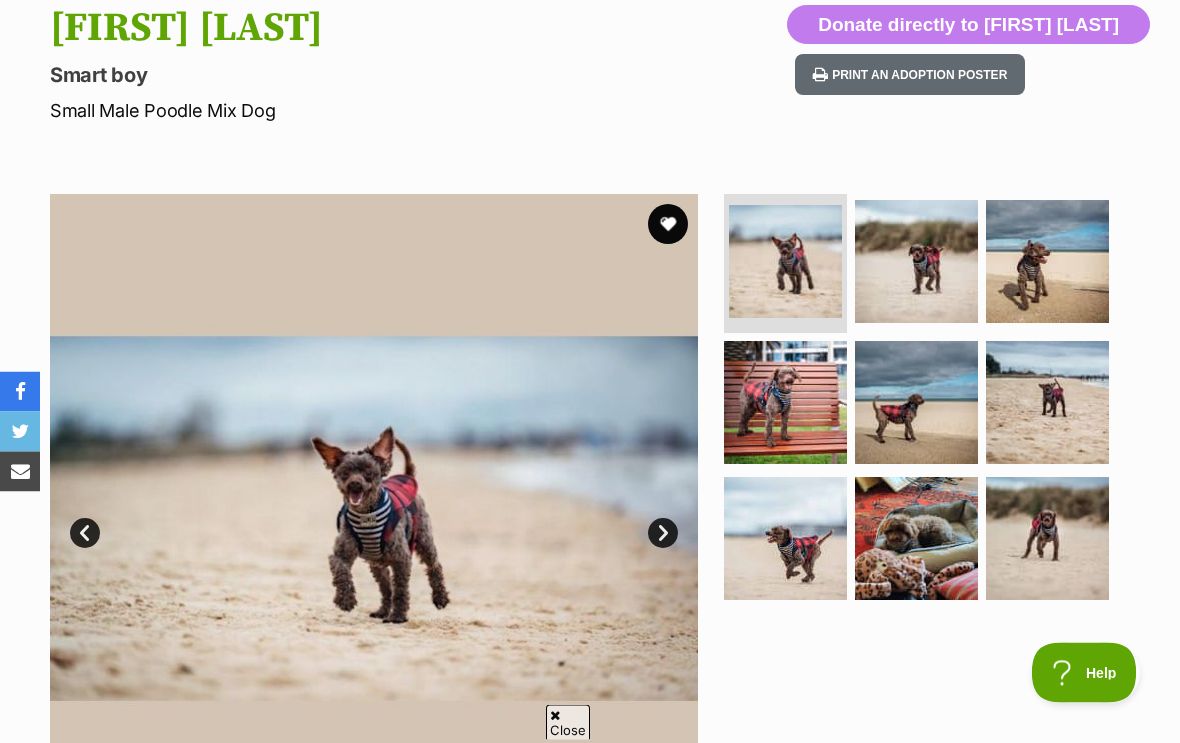 click on "Next" at bounding box center (663, 534) 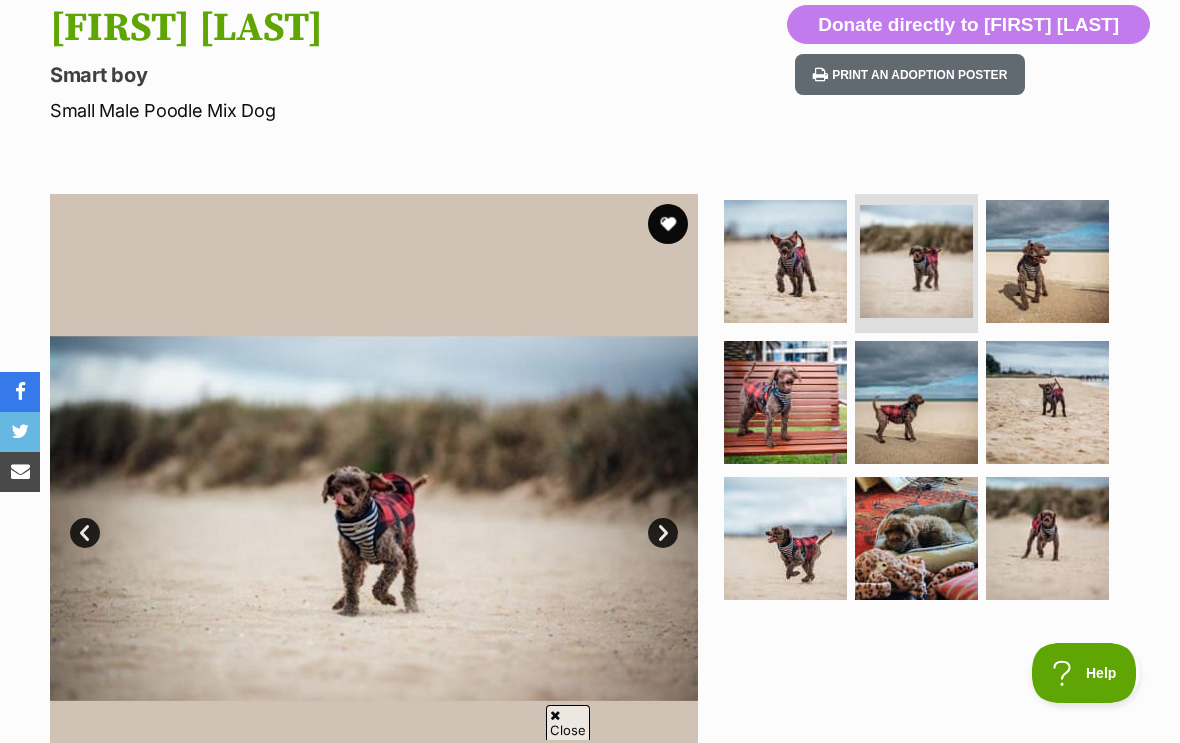 click on "Next" at bounding box center (663, 533) 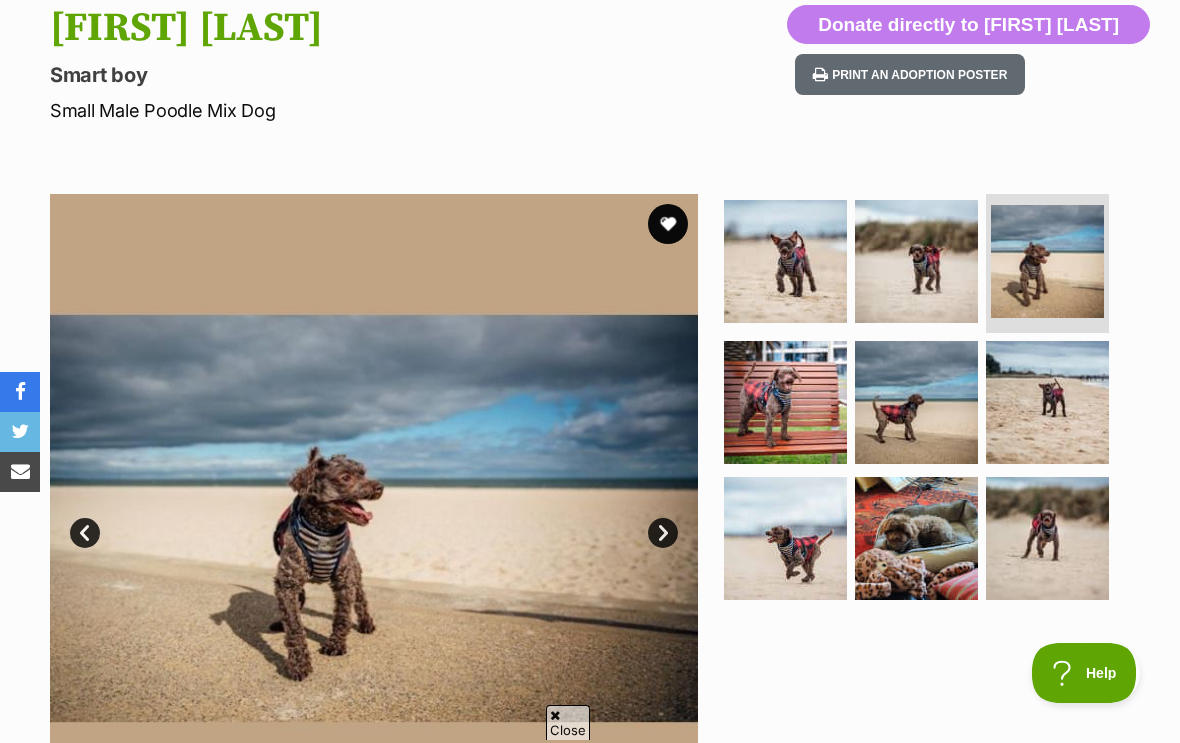 scroll, scrollTop: 0, scrollLeft: 0, axis: both 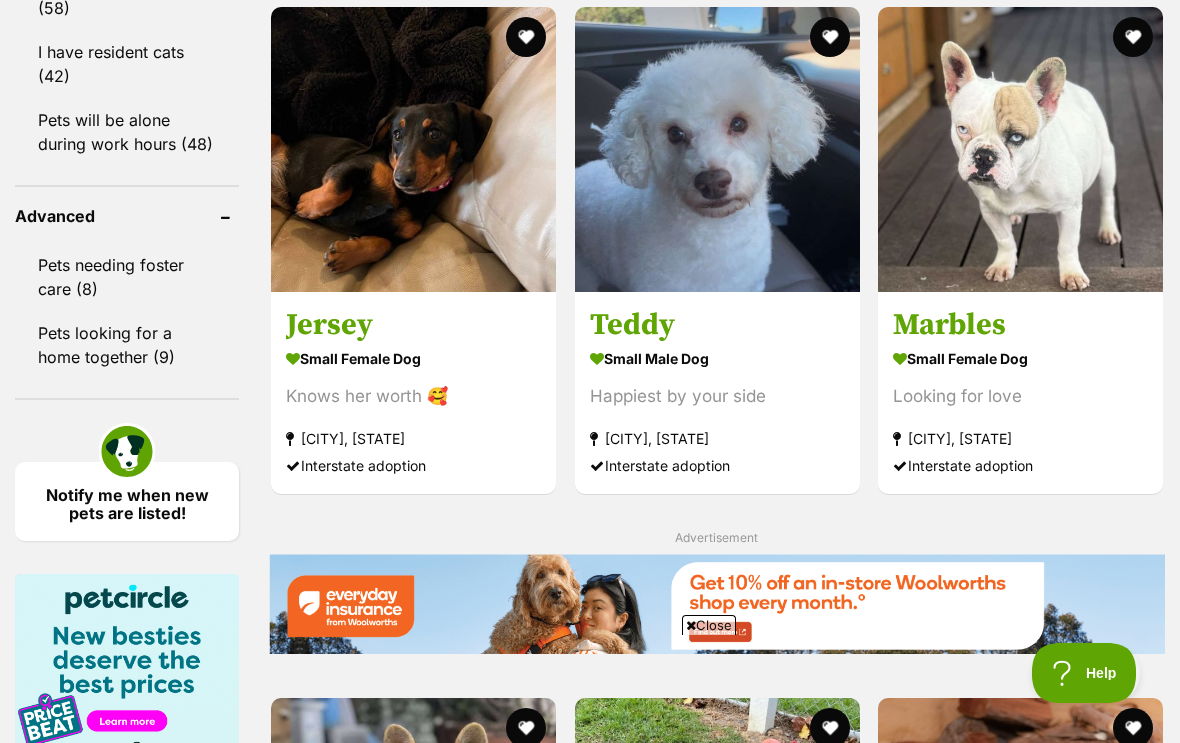 click on "small male Dog" at bounding box center [717, 358] 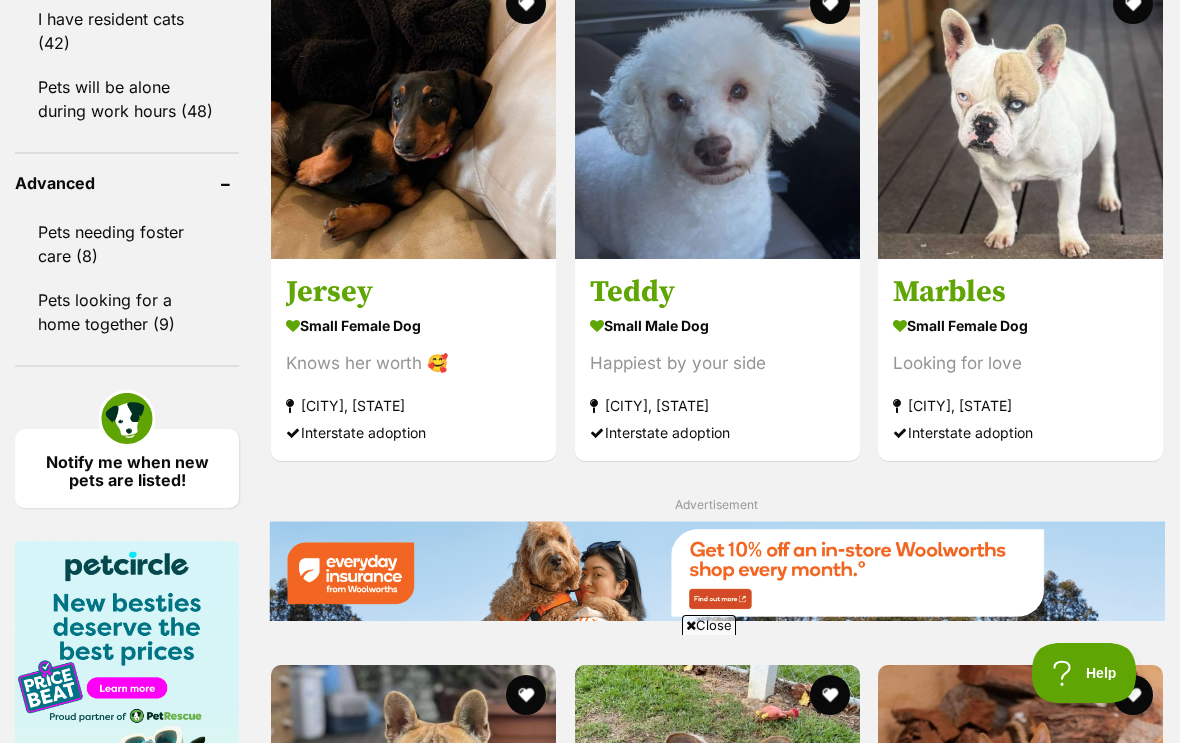 click on "small female Dog" at bounding box center [1020, 325] 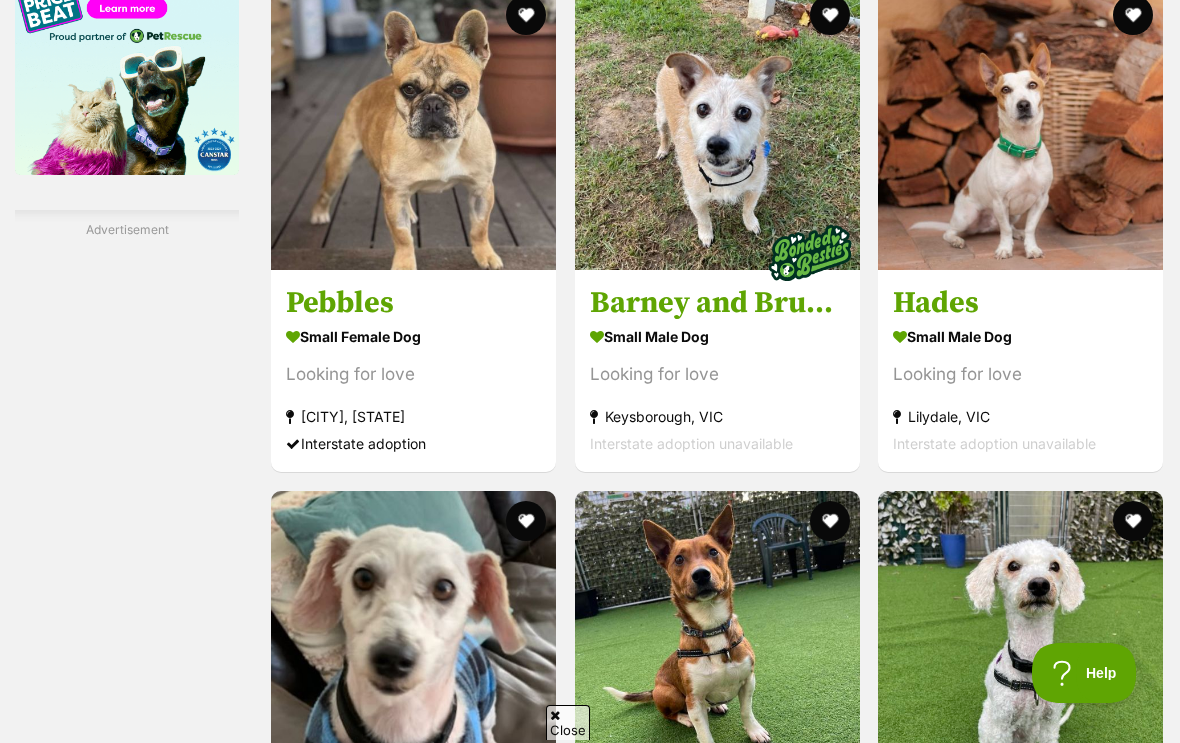 scroll, scrollTop: 0, scrollLeft: 0, axis: both 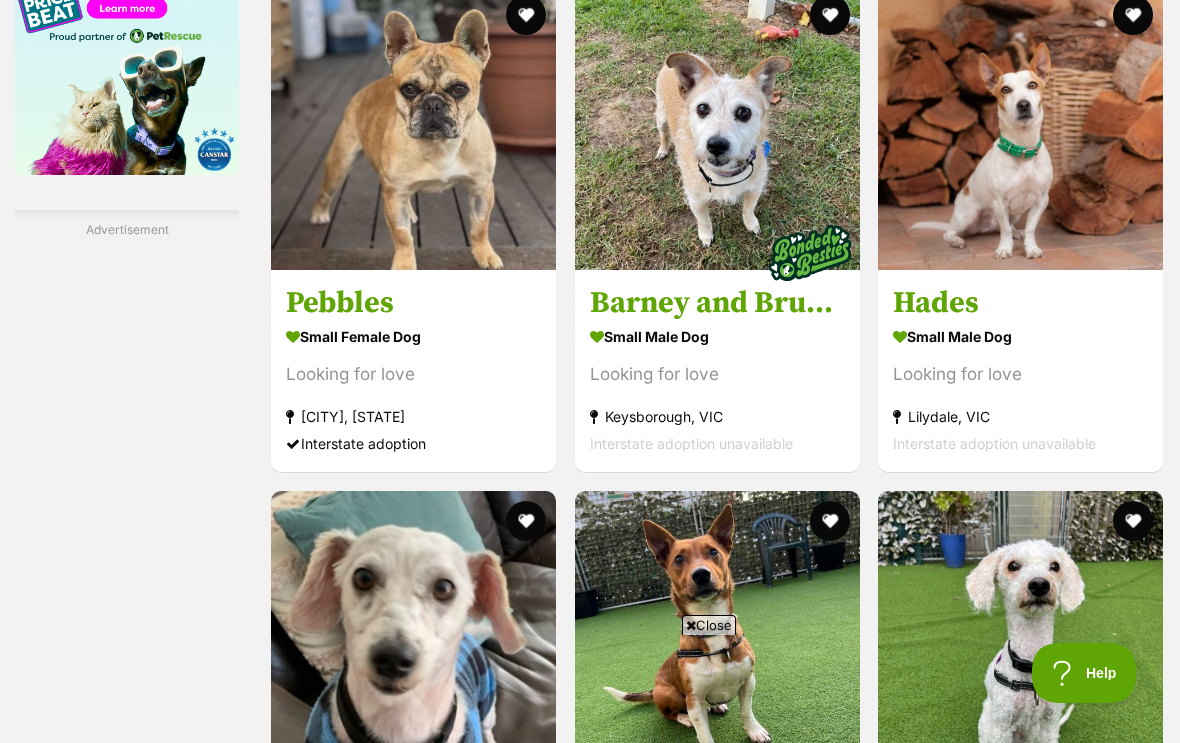 click at bounding box center (1020, 633) 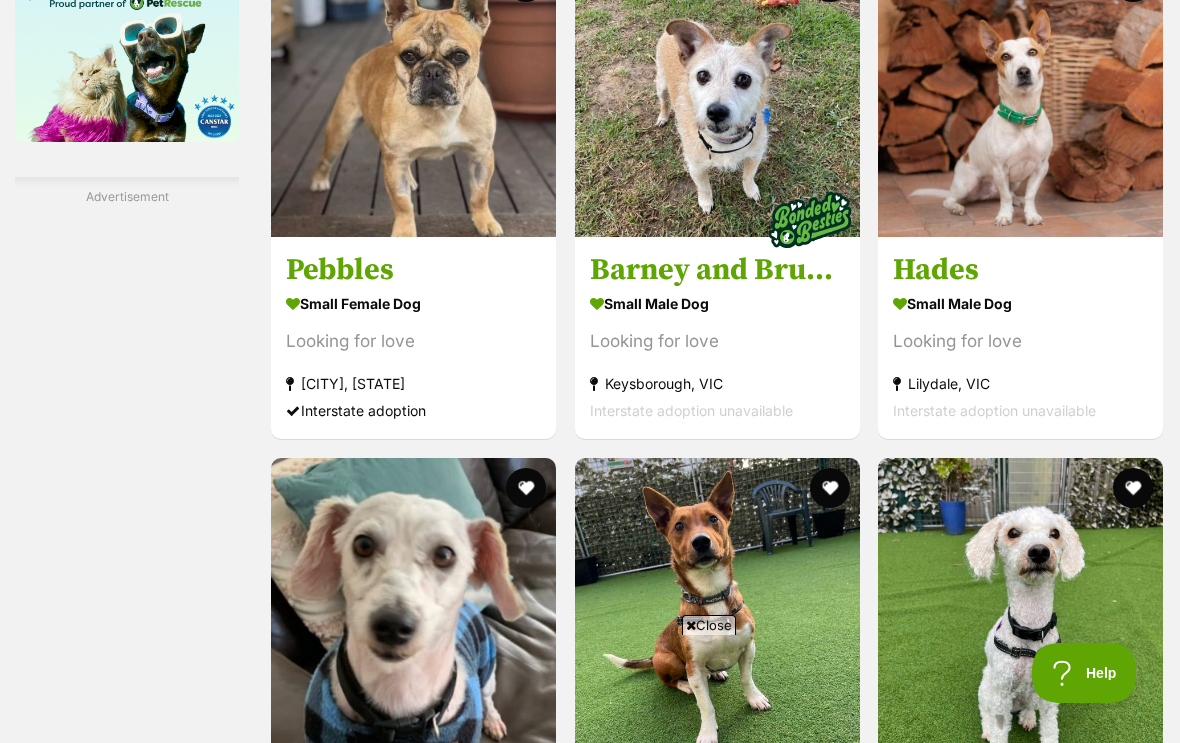 click at bounding box center [413, 94] 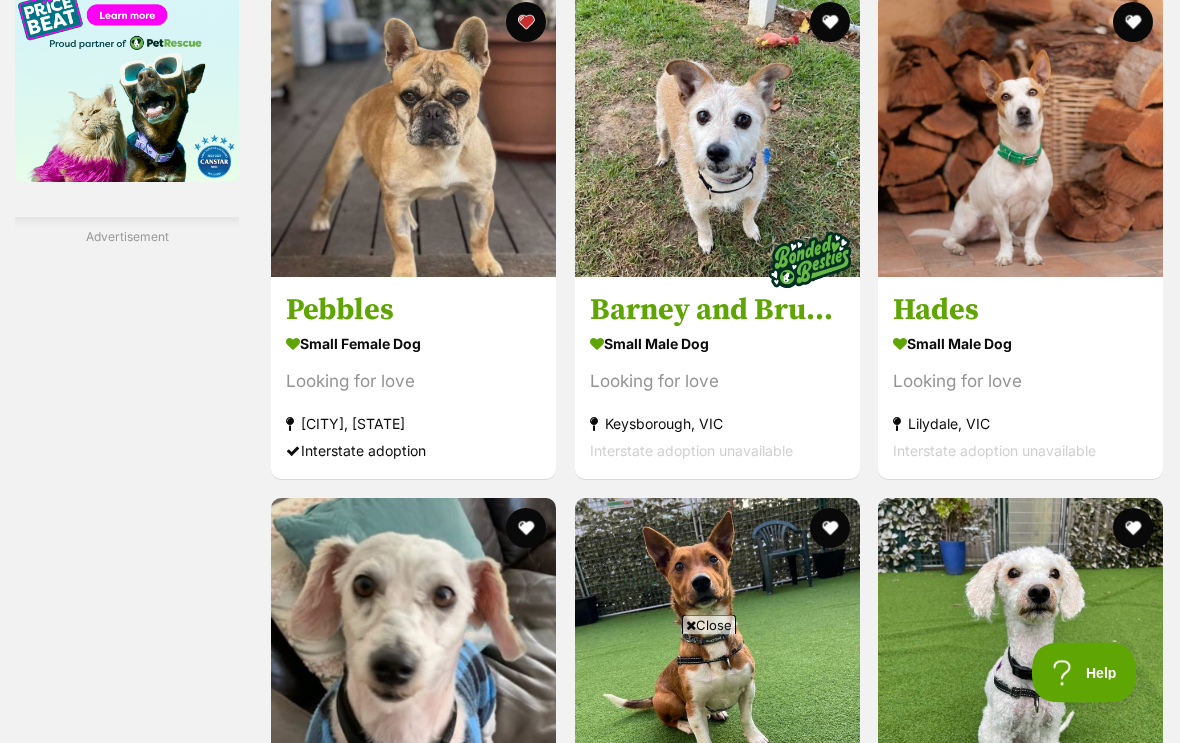 scroll, scrollTop: 3249, scrollLeft: 0, axis: vertical 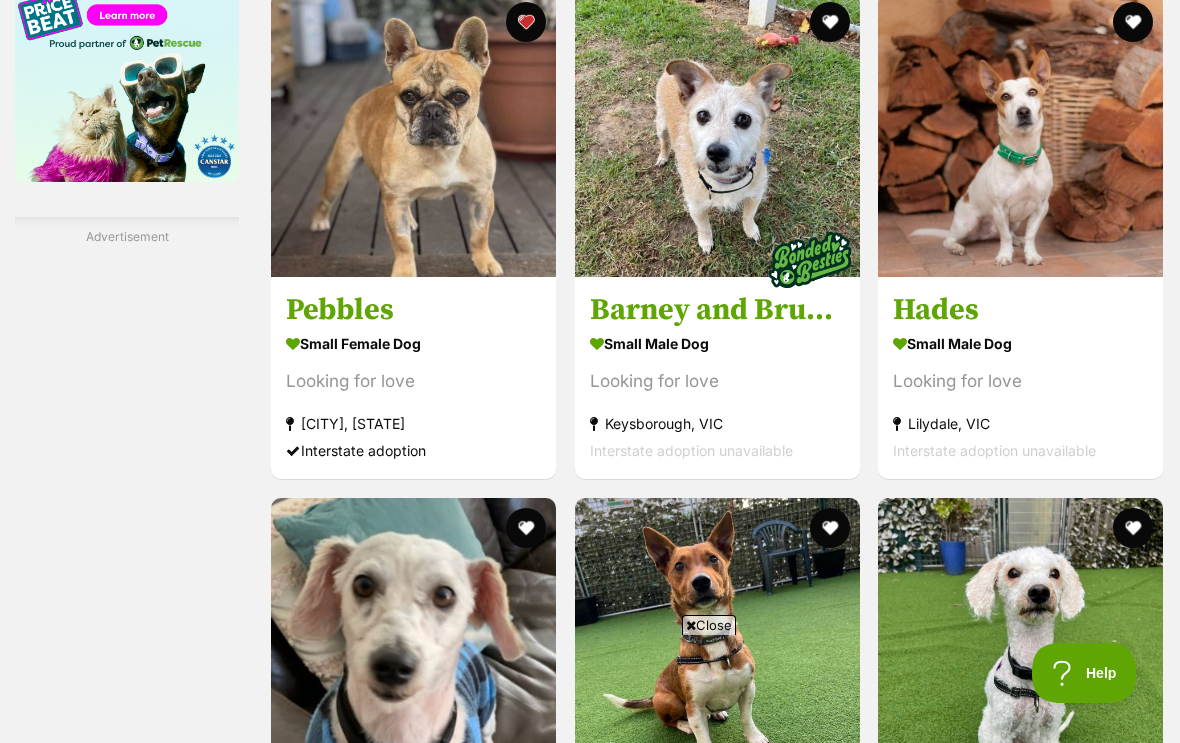 click at bounding box center (717, 134) 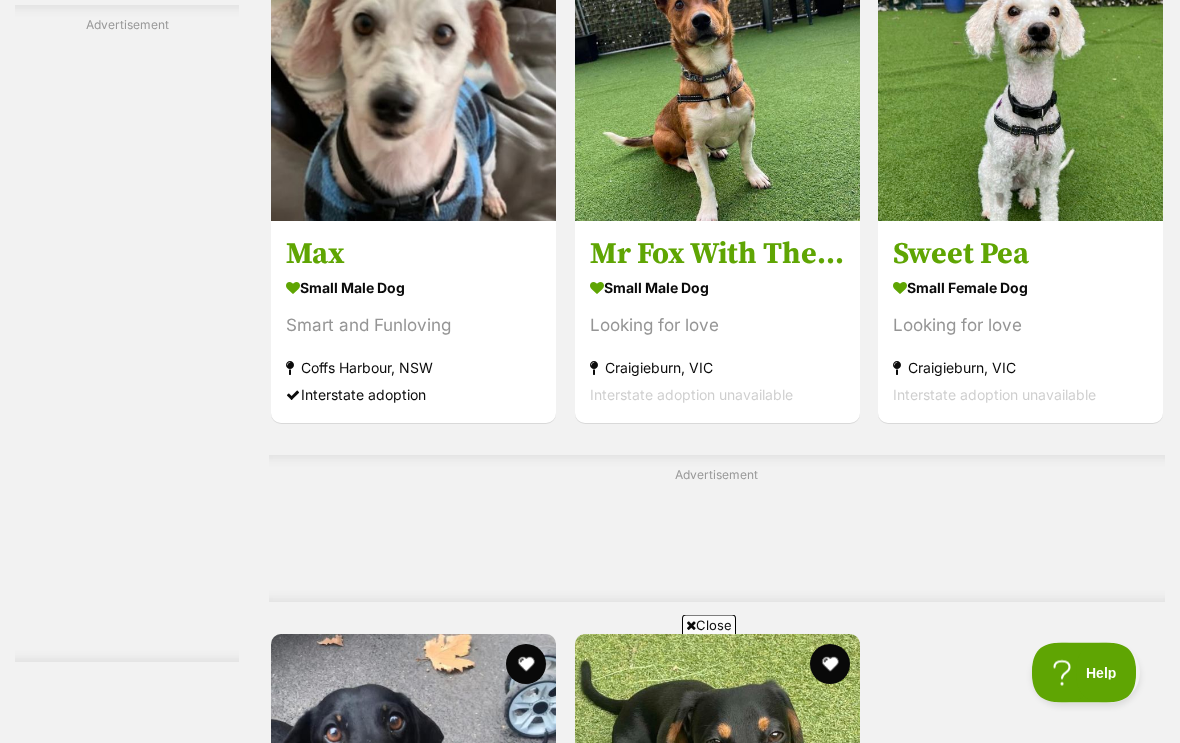 scroll, scrollTop: 3811, scrollLeft: 0, axis: vertical 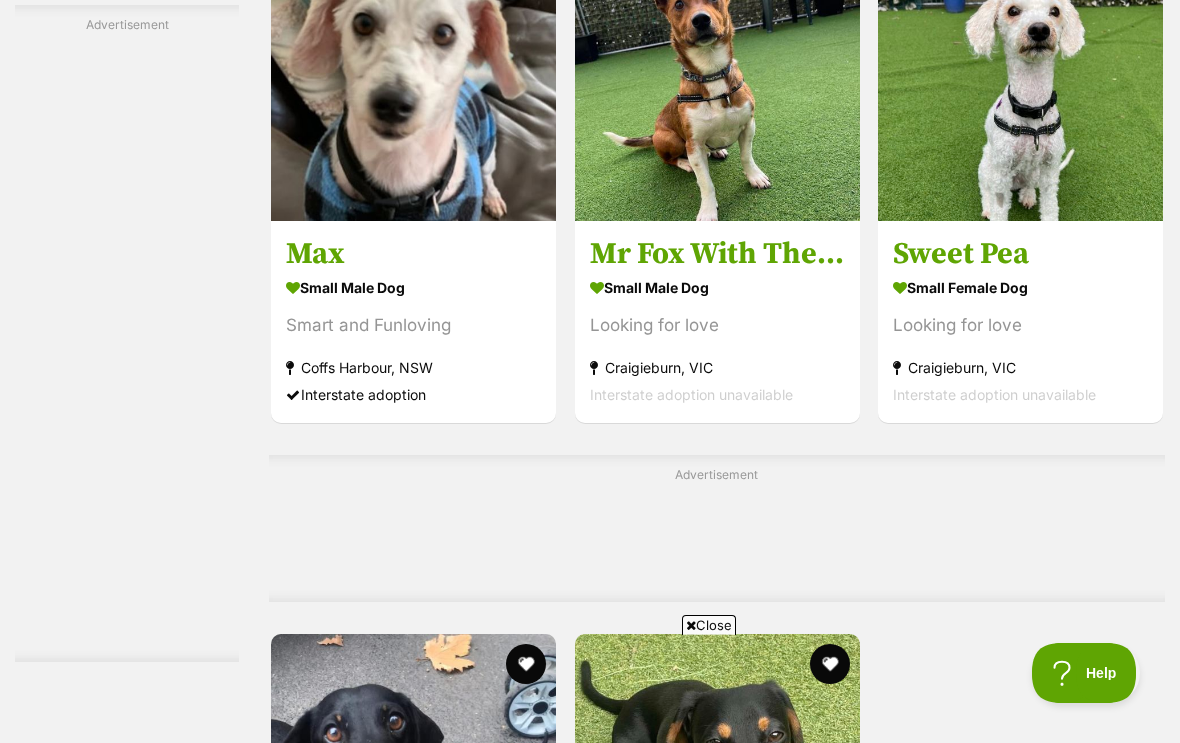 click on "Sweet Pea" at bounding box center [1020, 254] 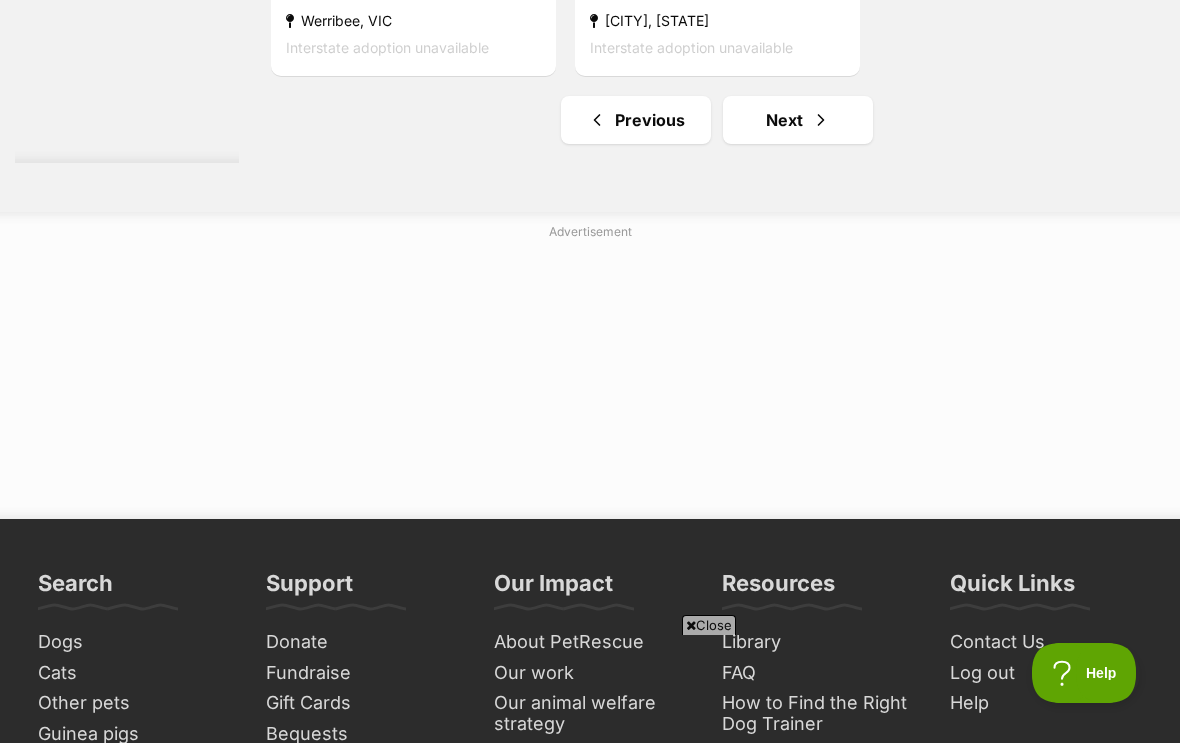 scroll, scrollTop: 0, scrollLeft: 0, axis: both 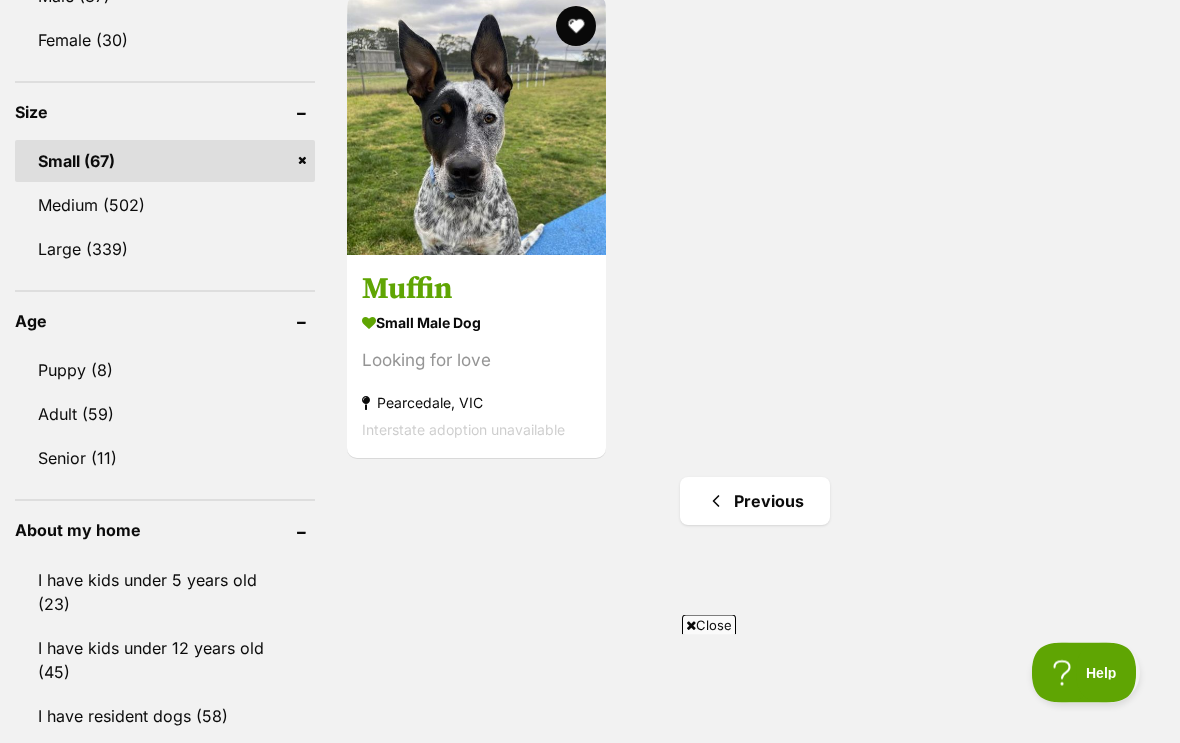 click on "Medium (502)" at bounding box center (165, 206) 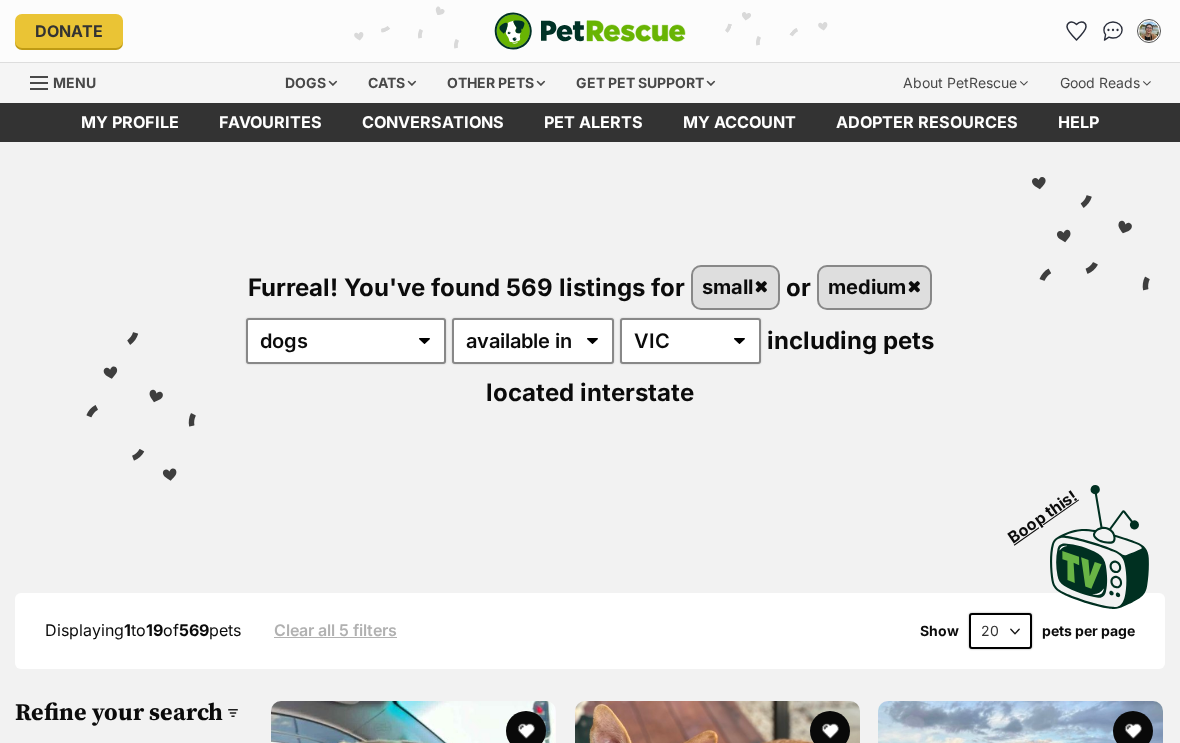 scroll, scrollTop: 0, scrollLeft: 0, axis: both 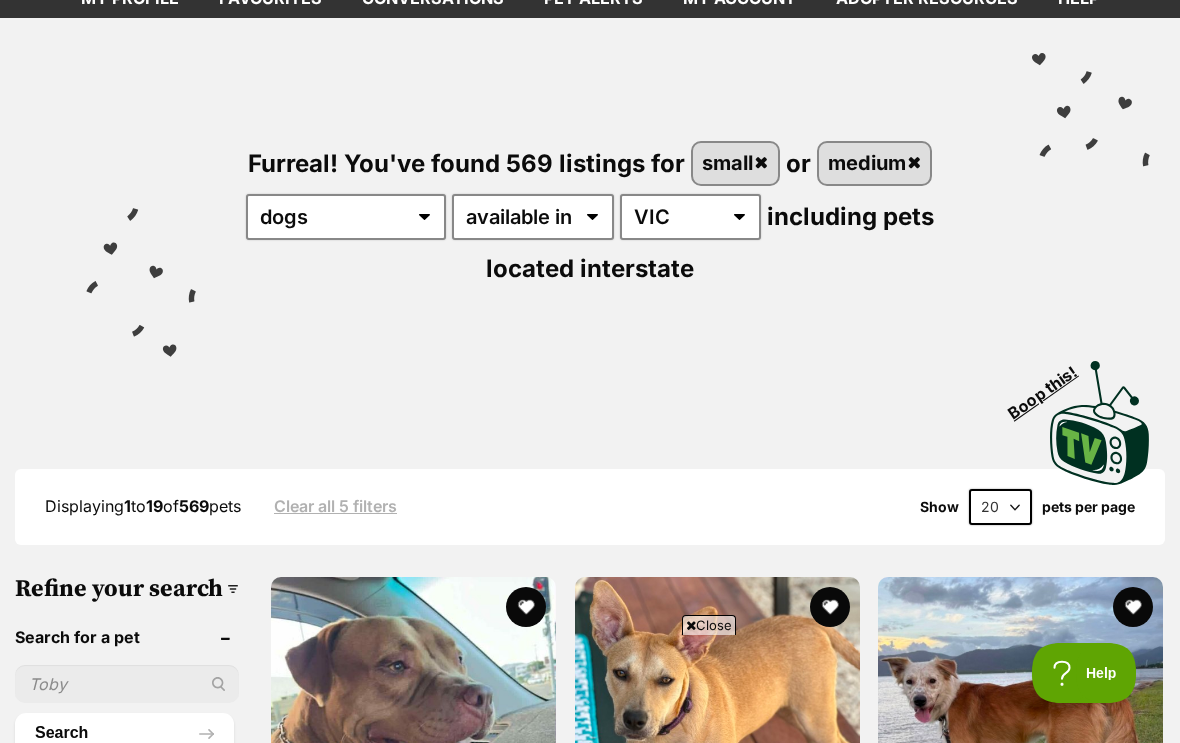 click on "small" at bounding box center (735, 163) 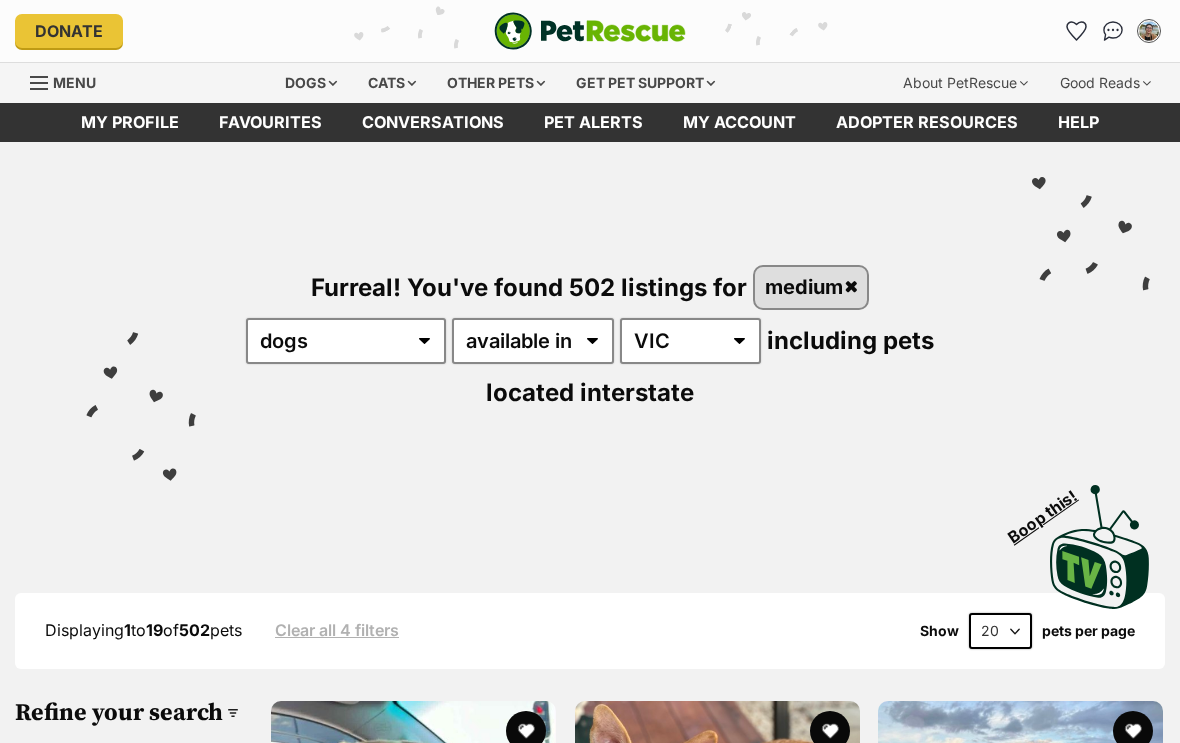 scroll, scrollTop: 0, scrollLeft: 0, axis: both 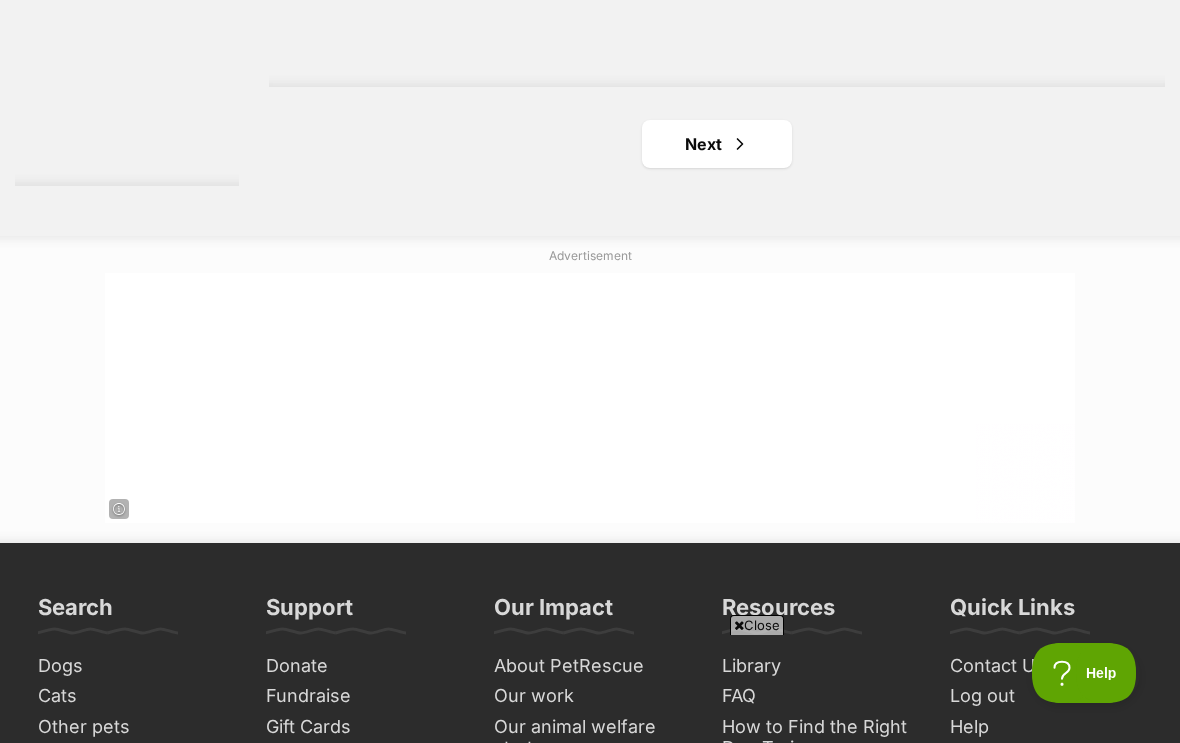 click at bounding box center [740, 144] 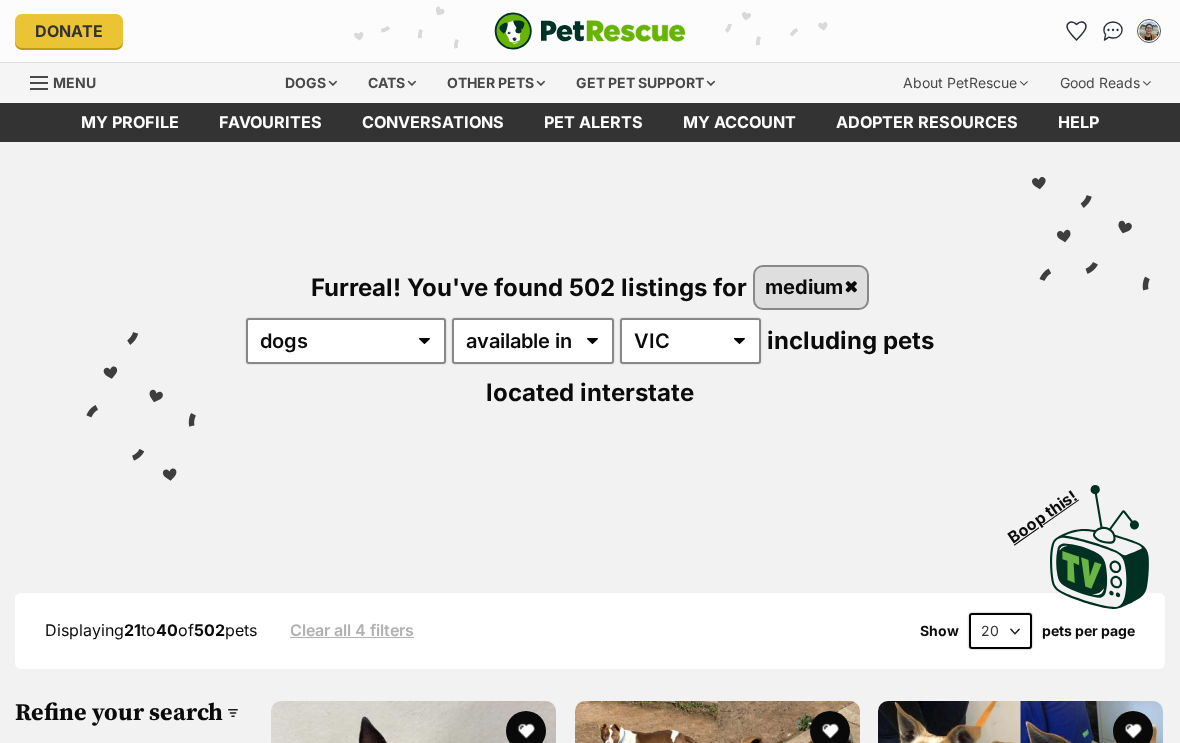 scroll, scrollTop: 0, scrollLeft: 0, axis: both 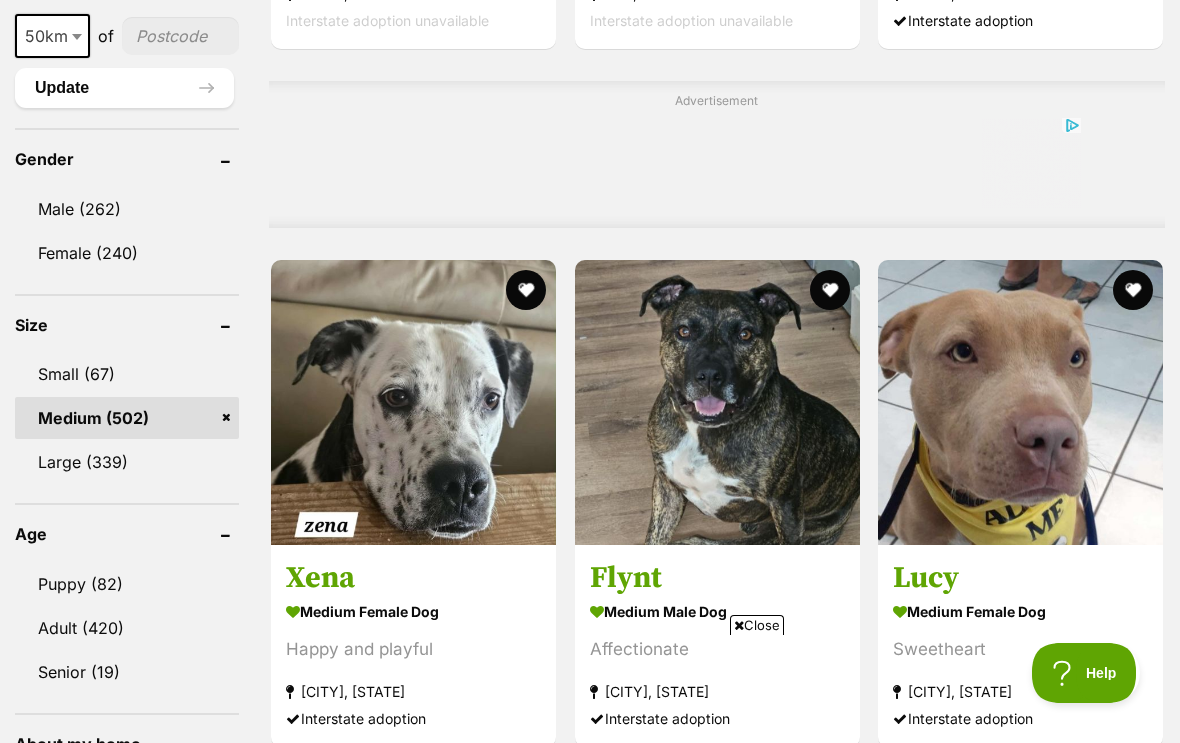 click on "Male (262)" at bounding box center [127, 209] 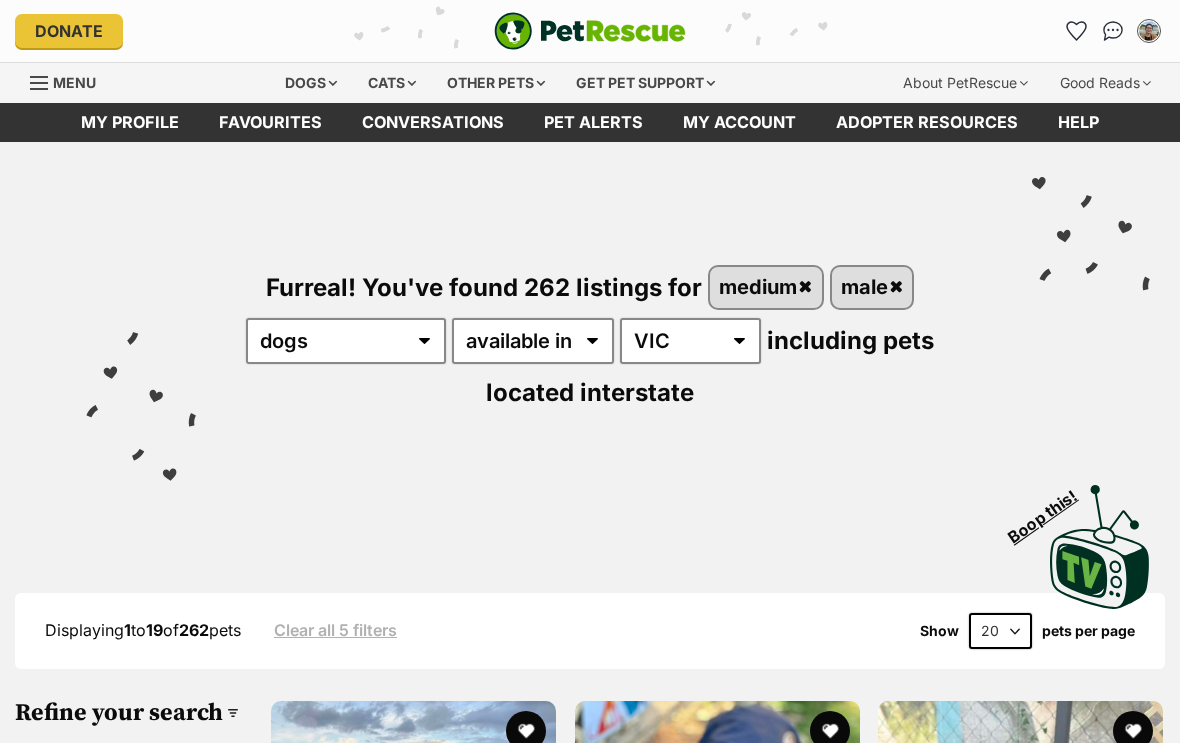 scroll, scrollTop: 0, scrollLeft: 0, axis: both 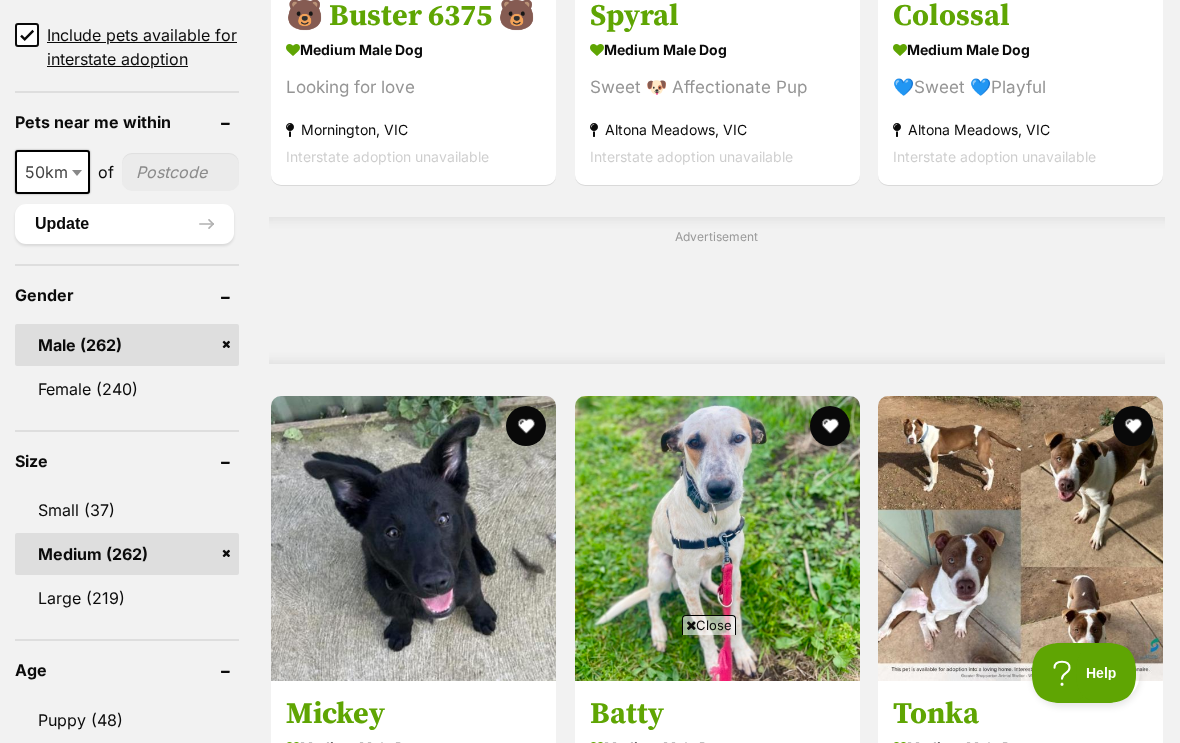 click on "Female (240)" at bounding box center (127, 389) 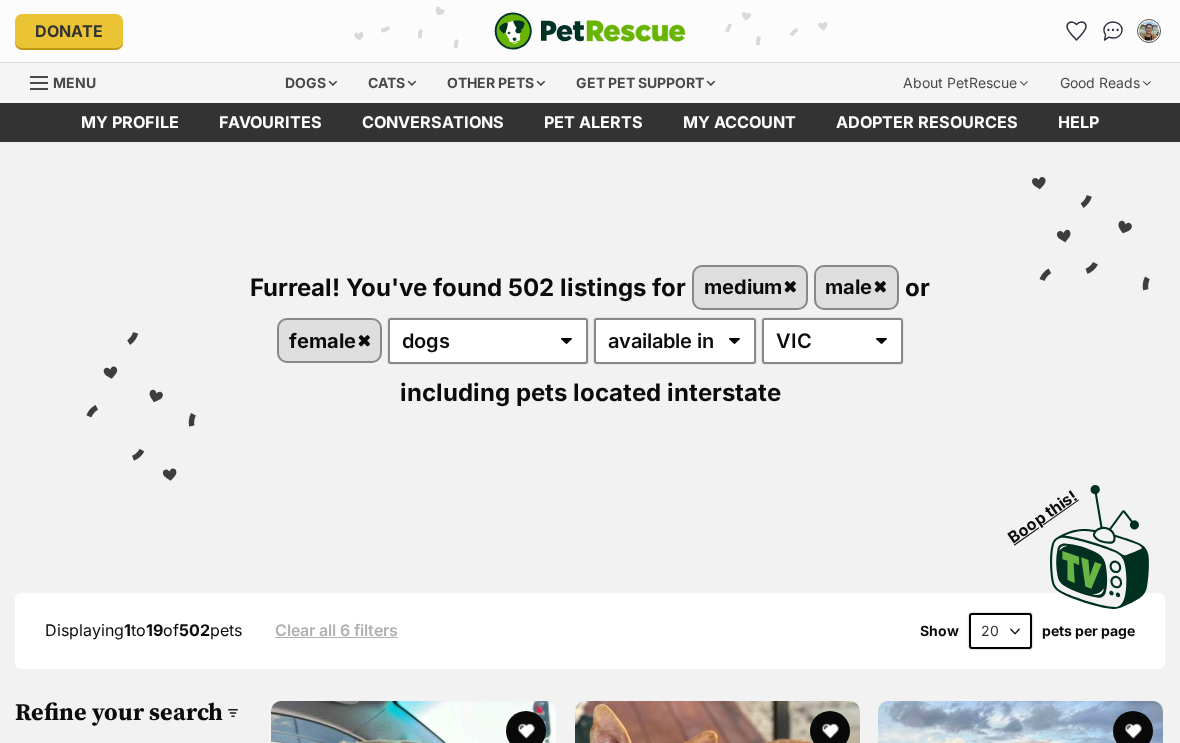 scroll, scrollTop: 0, scrollLeft: 0, axis: both 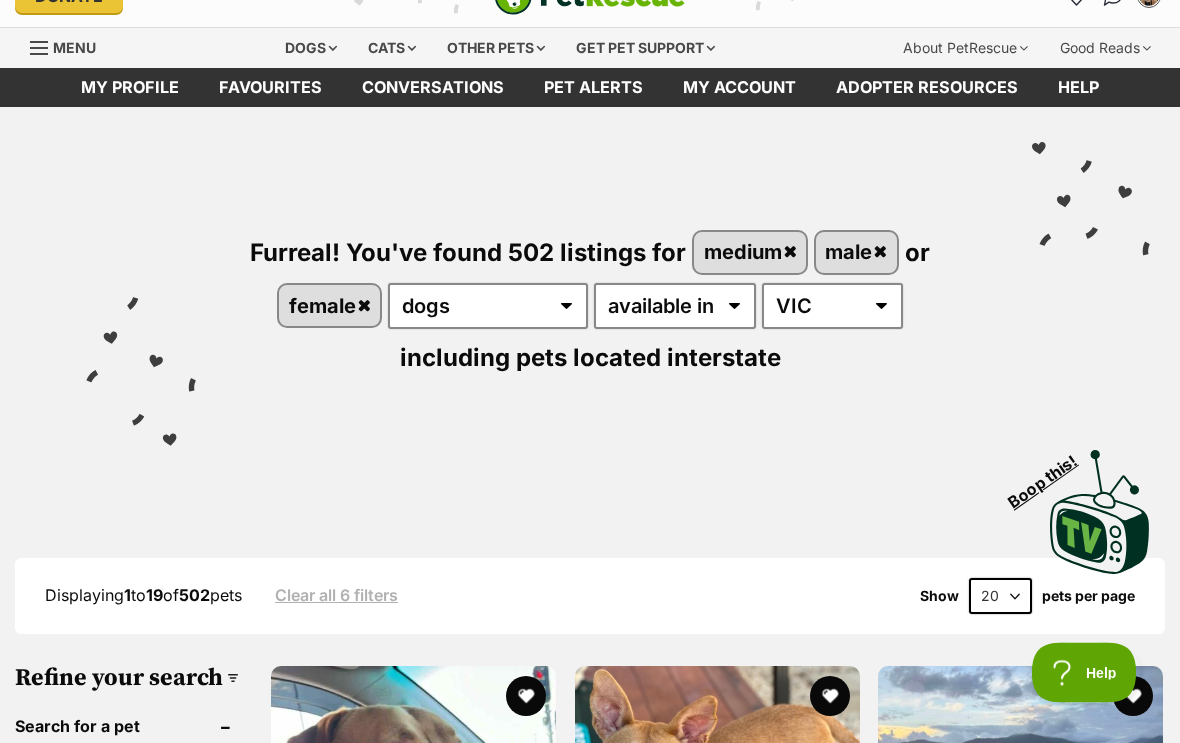 click on "male" at bounding box center (856, 253) 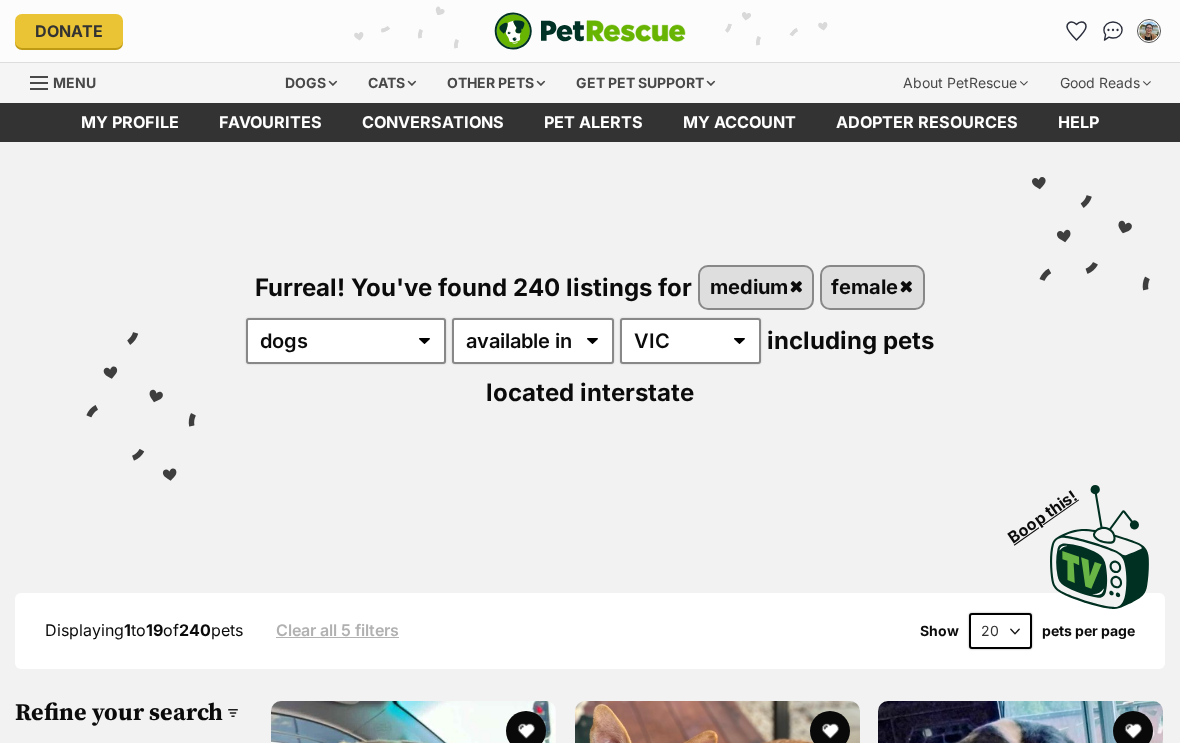 scroll, scrollTop: 0, scrollLeft: 0, axis: both 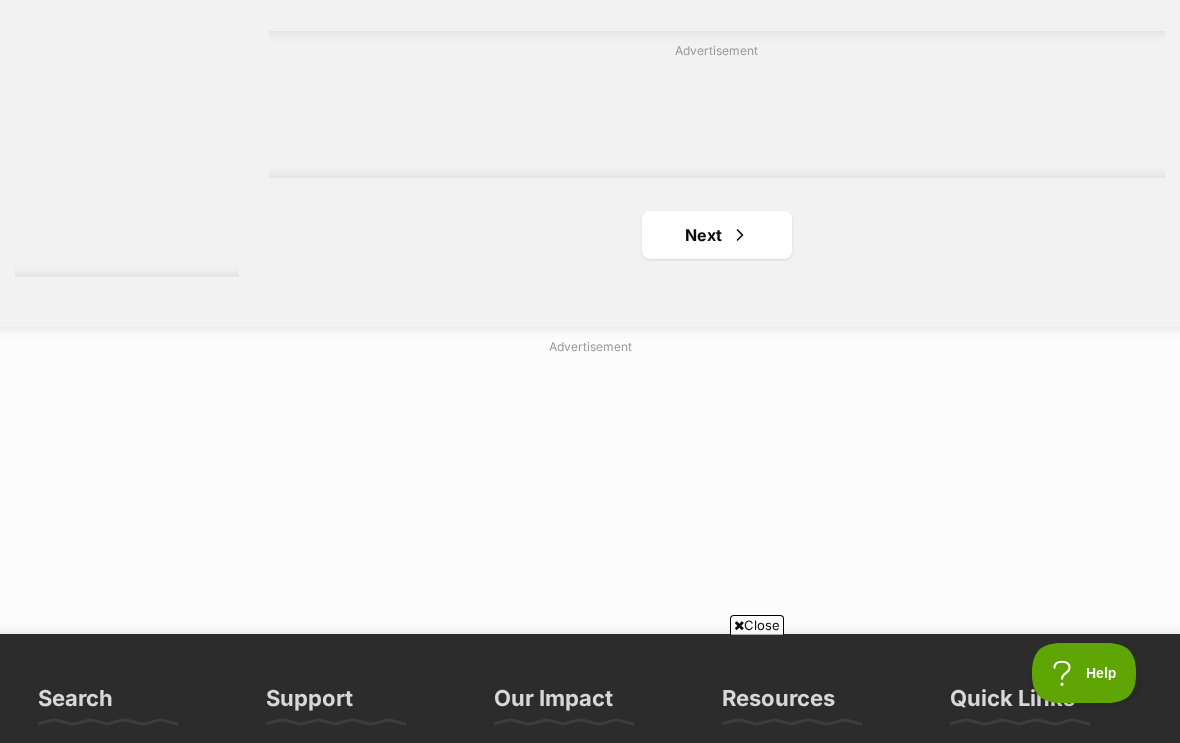 click at bounding box center [740, 235] 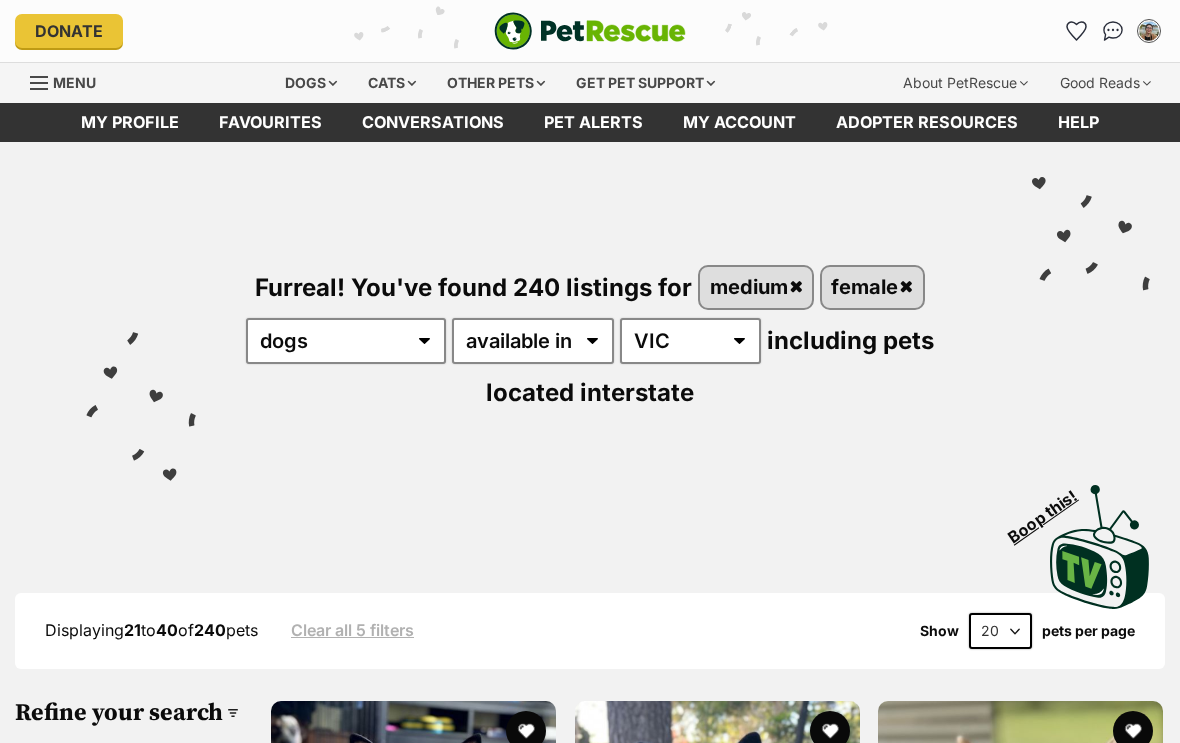 scroll, scrollTop: 75, scrollLeft: 0, axis: vertical 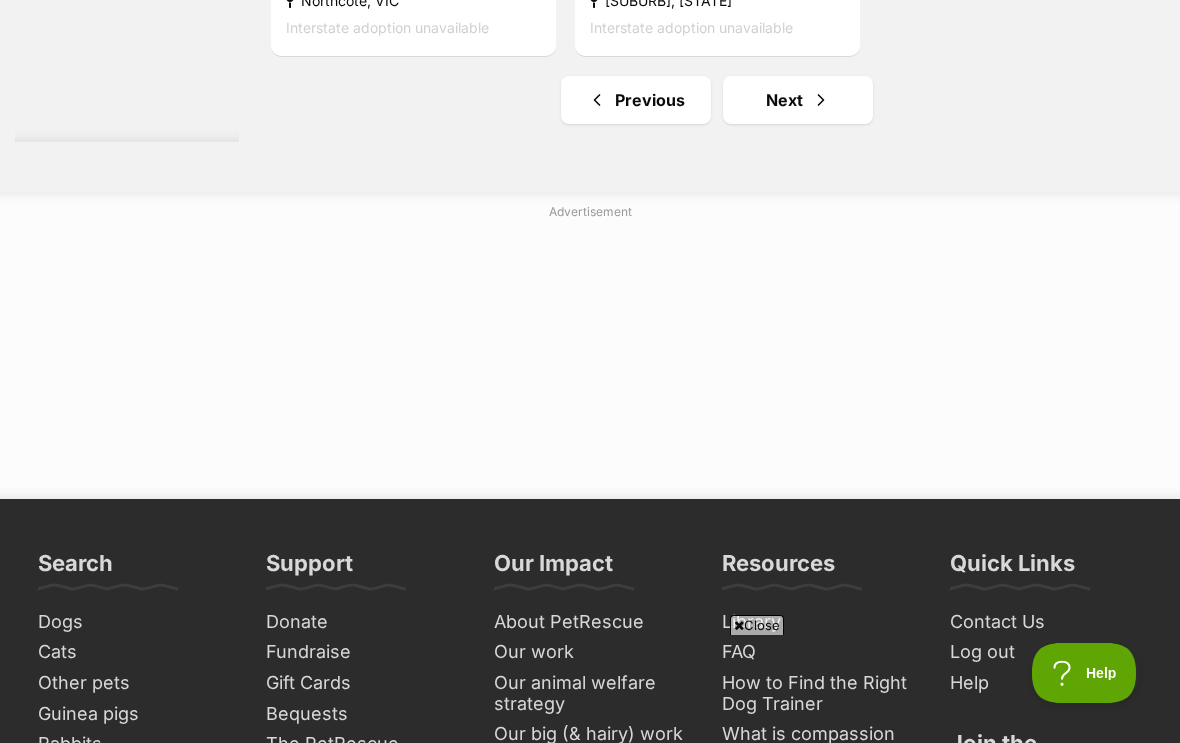 click at bounding box center [821, 100] 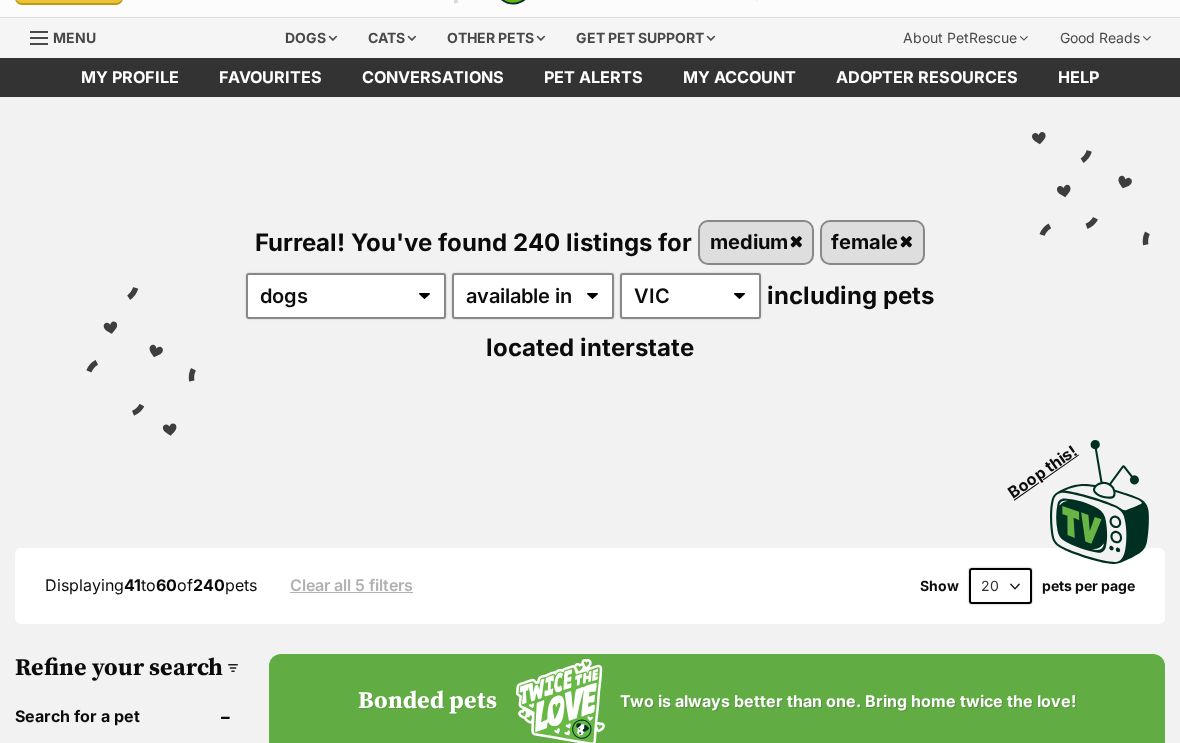 scroll, scrollTop: 0, scrollLeft: 0, axis: both 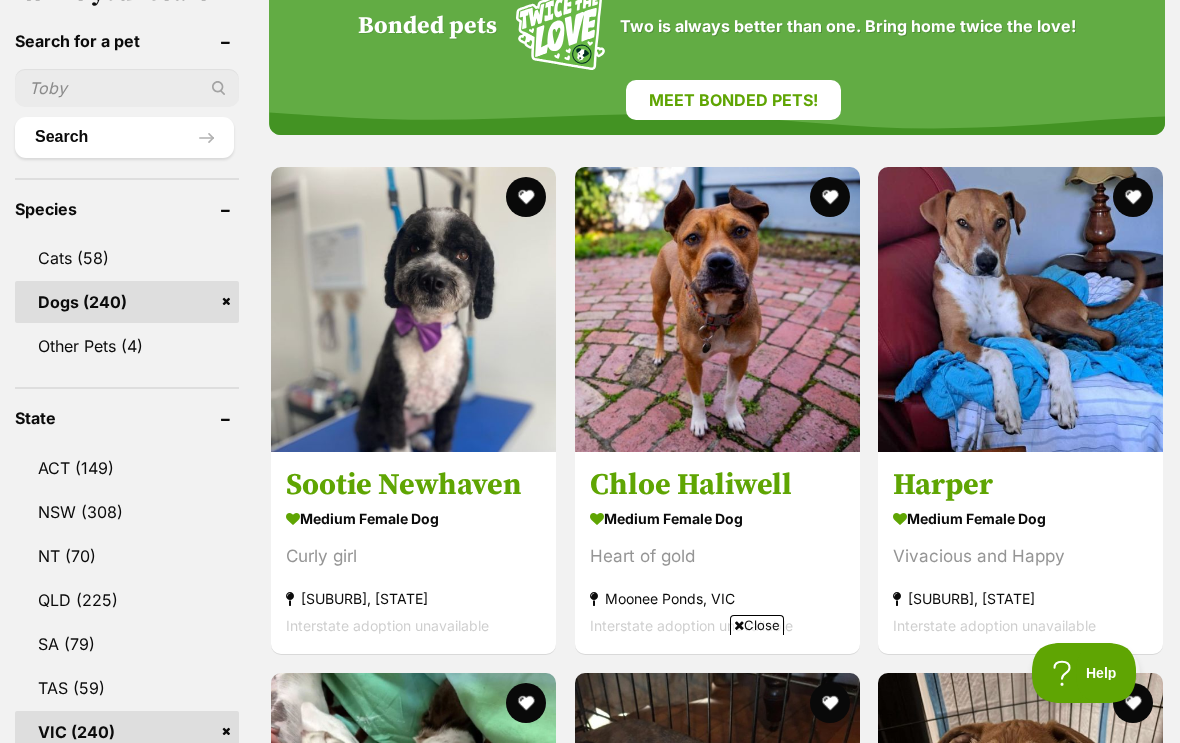 click at bounding box center [413, 309] 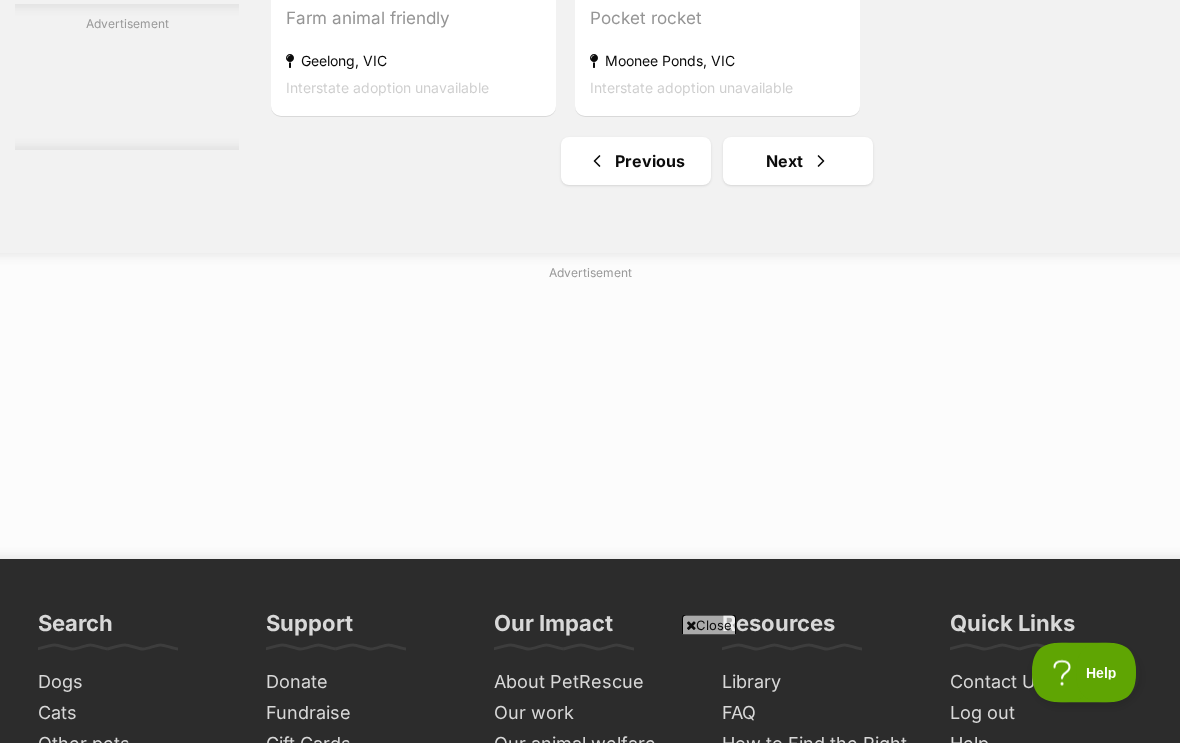 scroll, scrollTop: 4863, scrollLeft: 0, axis: vertical 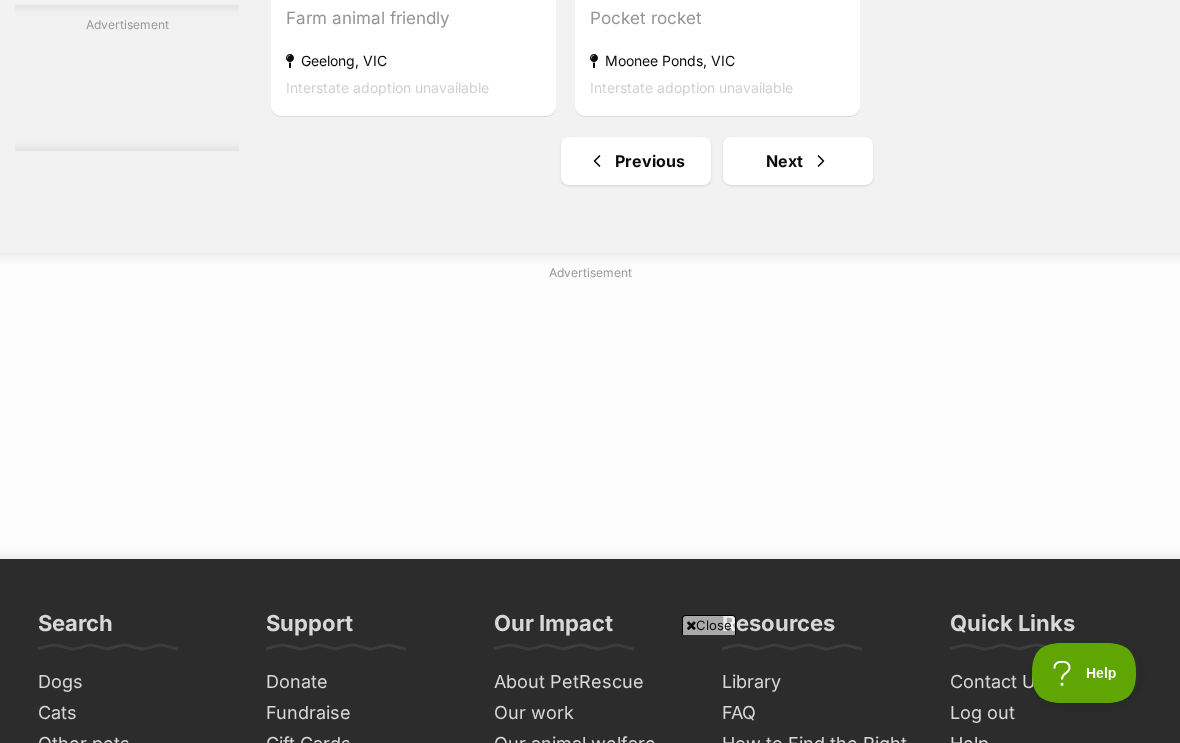click on "Next" at bounding box center [798, 161] 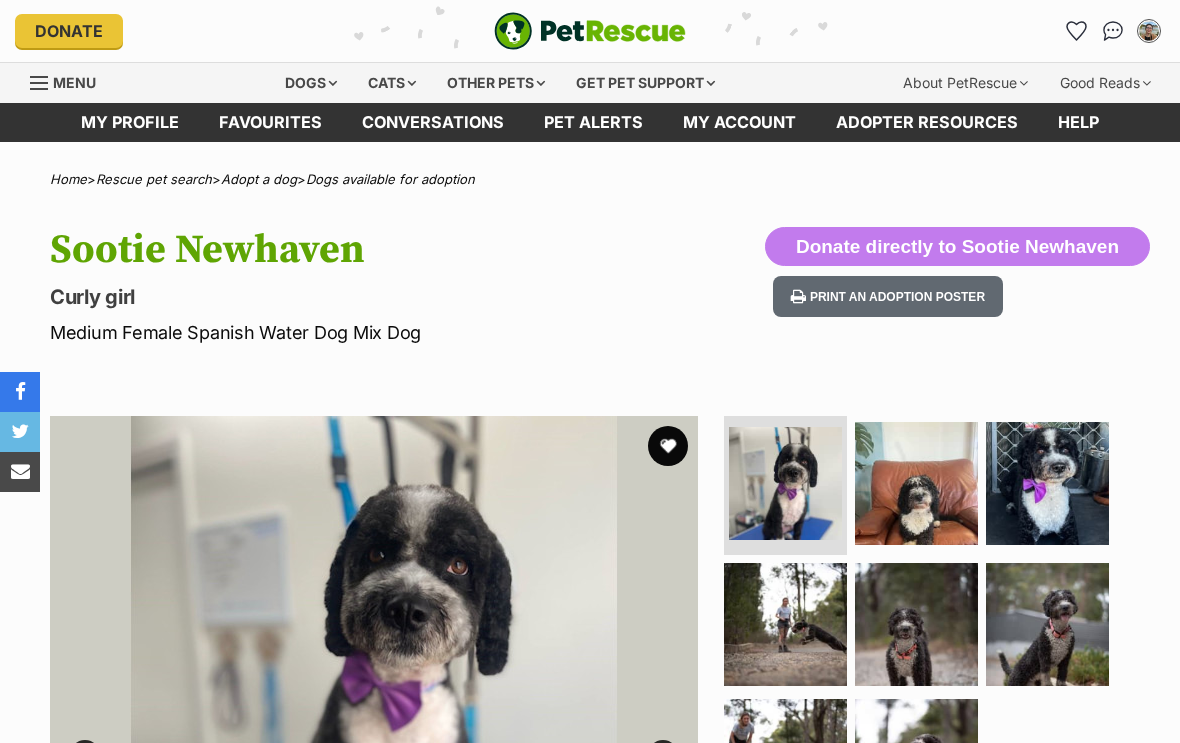scroll, scrollTop: 0, scrollLeft: 0, axis: both 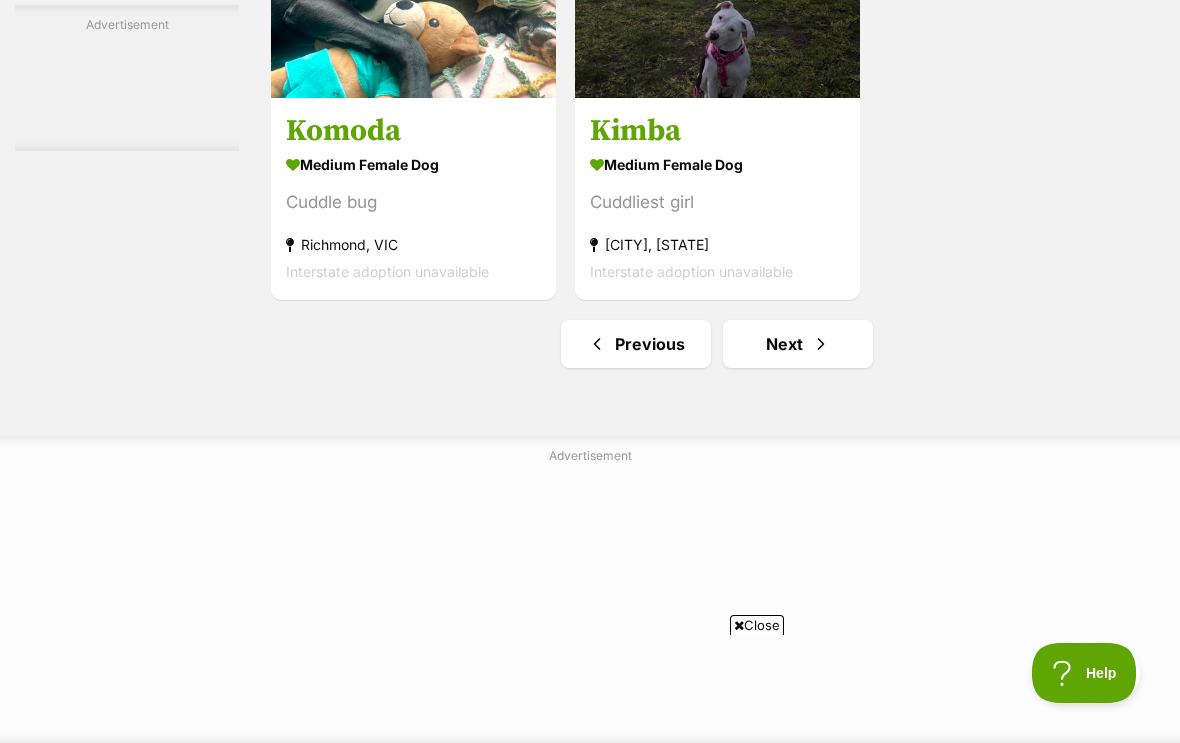 click at bounding box center [821, 344] 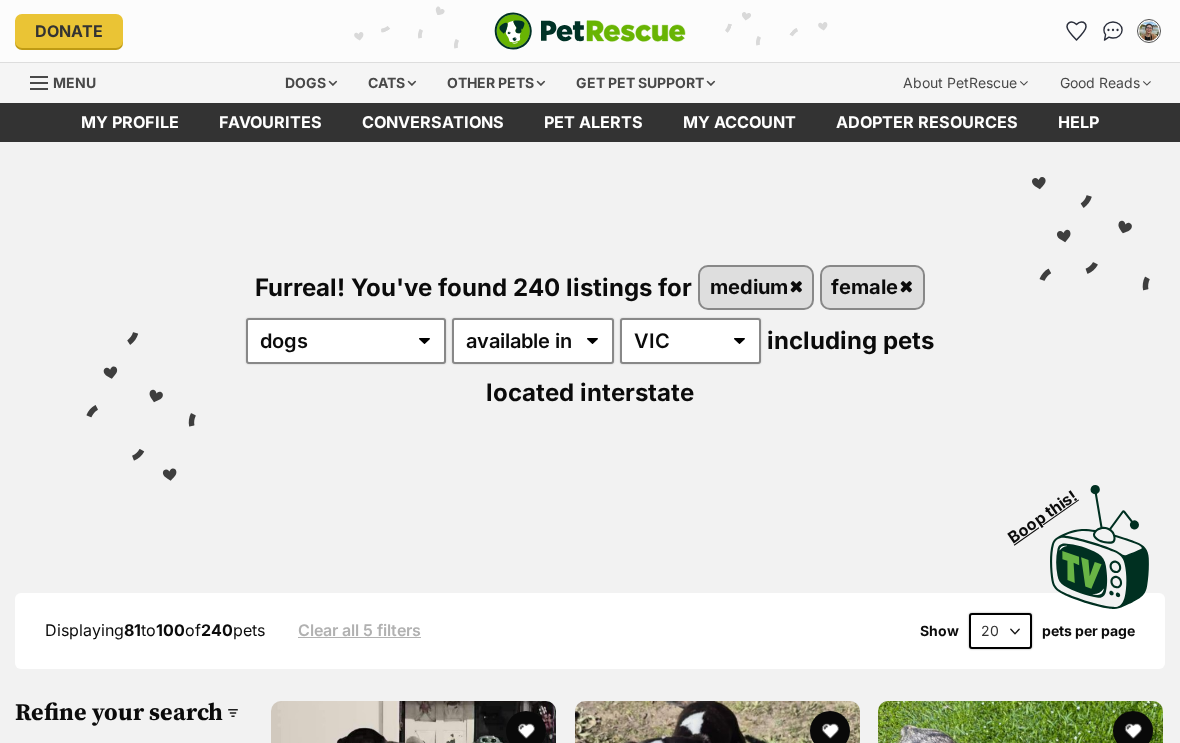 scroll, scrollTop: 0, scrollLeft: 0, axis: both 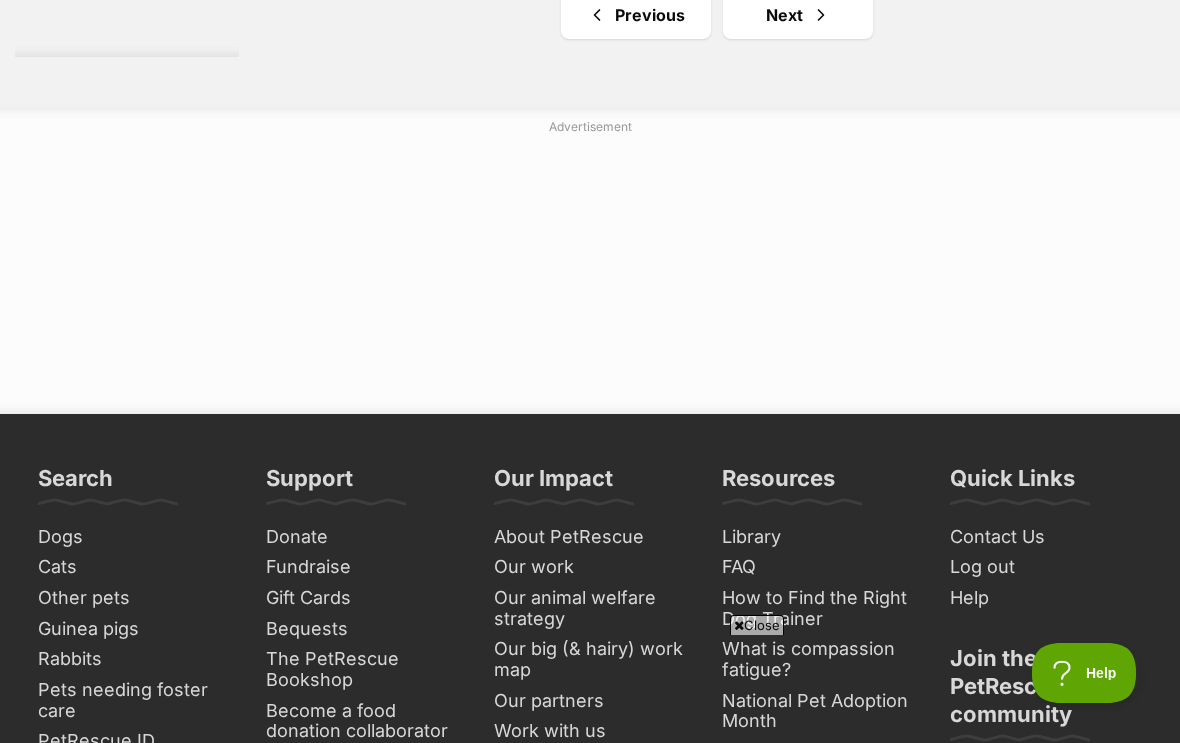 click on "Next" at bounding box center (798, 15) 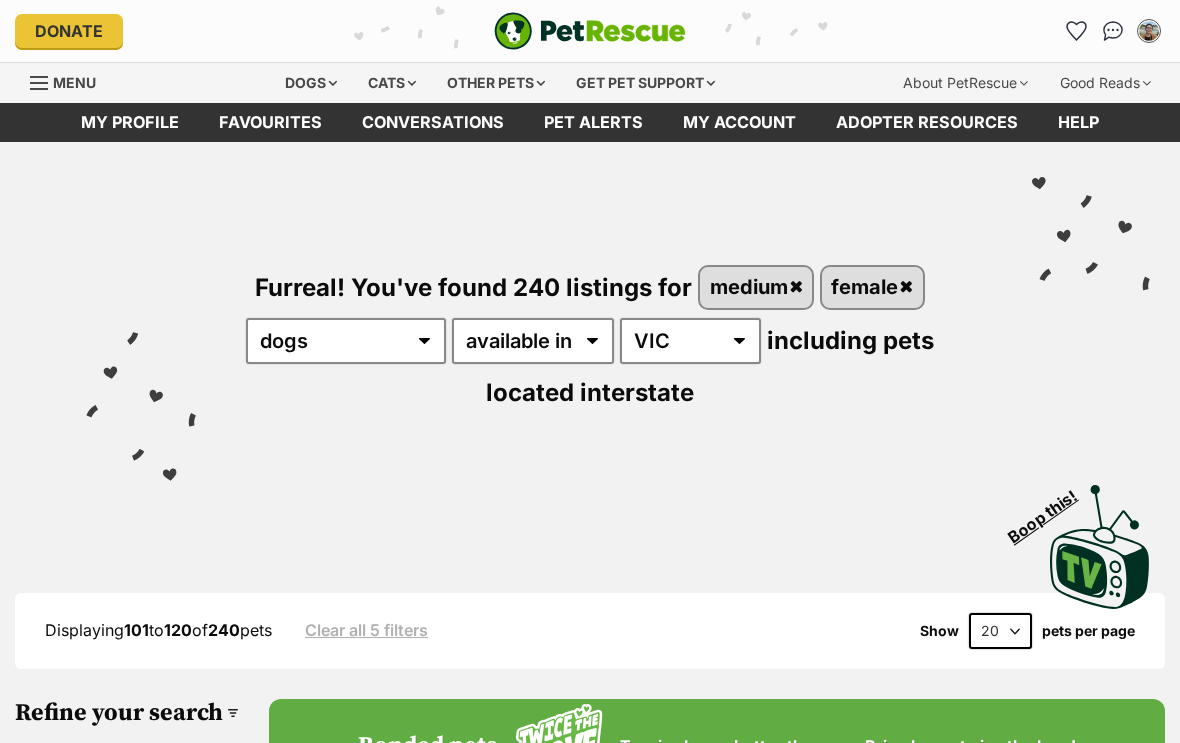scroll, scrollTop: 0, scrollLeft: 0, axis: both 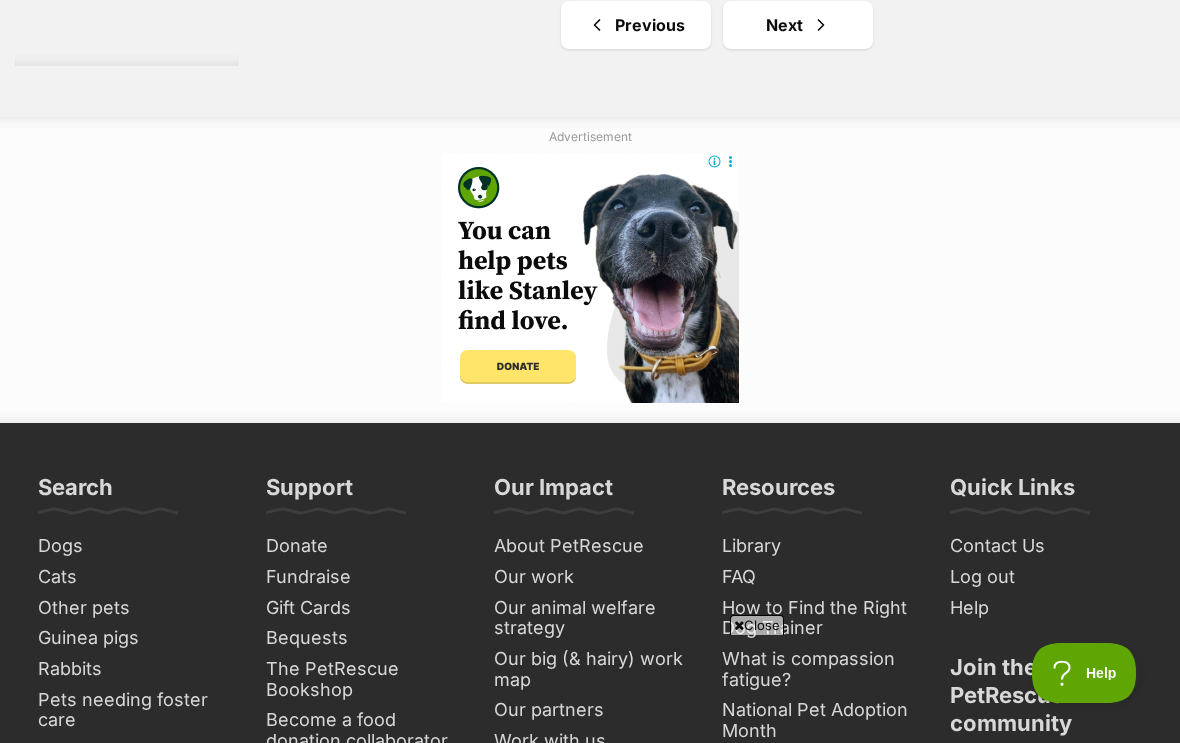 click on "Next" at bounding box center (798, 25) 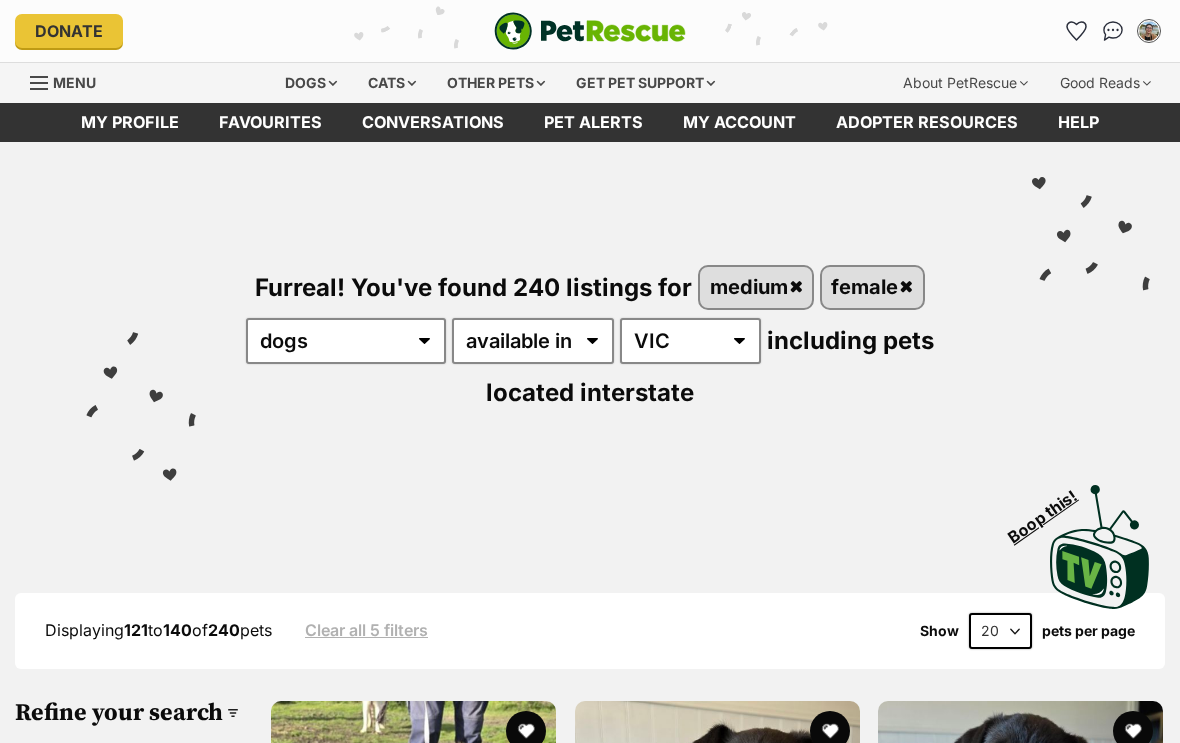 scroll, scrollTop: 0, scrollLeft: 0, axis: both 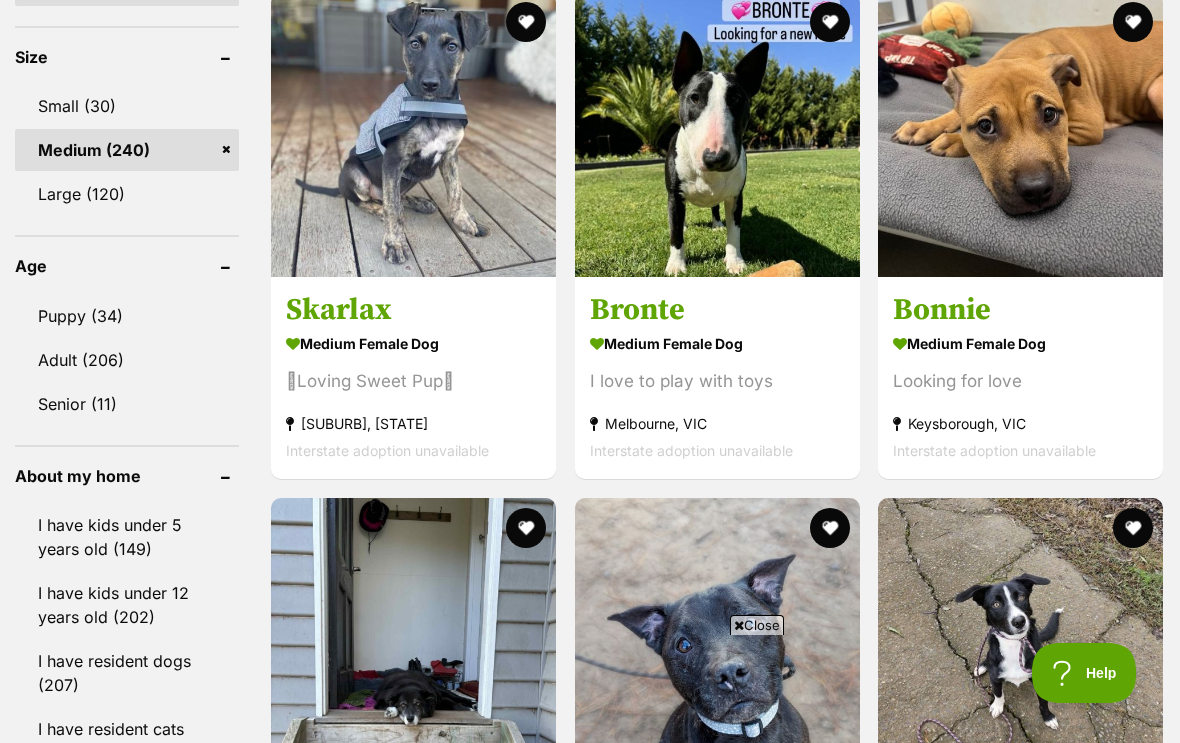 click on "medium female Dog" at bounding box center (717, 343) 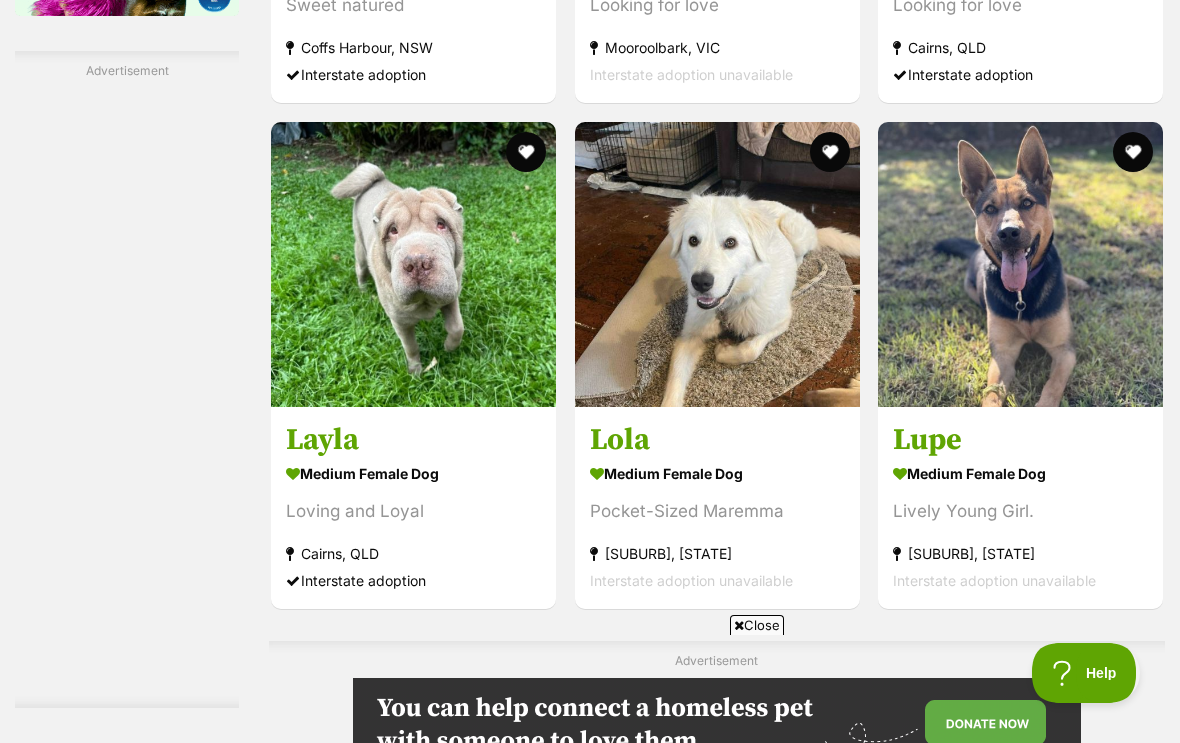 scroll, scrollTop: 3488, scrollLeft: 0, axis: vertical 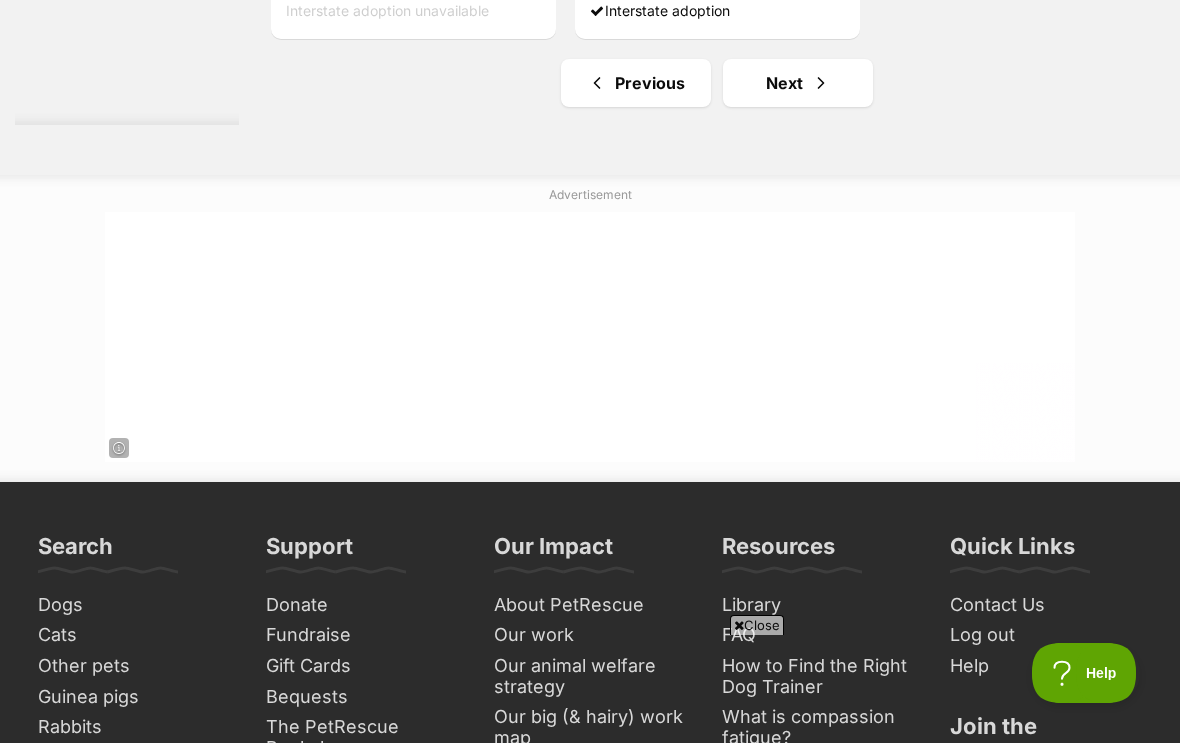 click on "Next" at bounding box center (798, 83) 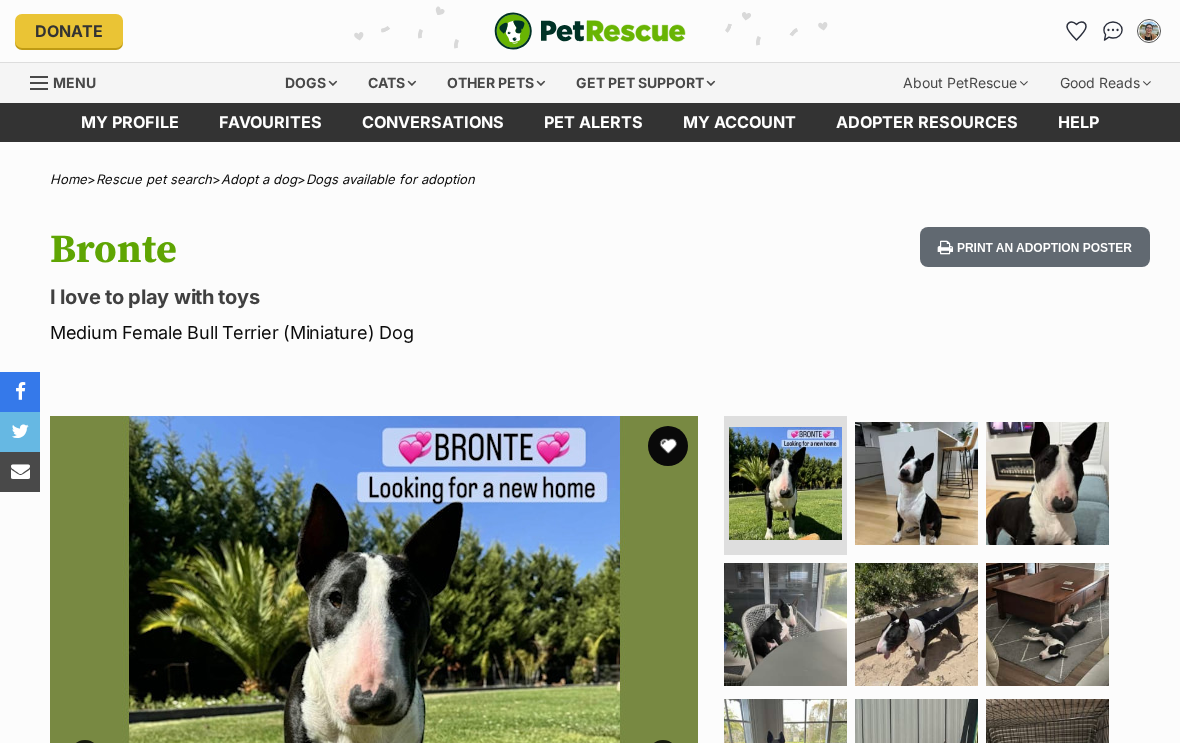 scroll, scrollTop: 0, scrollLeft: 0, axis: both 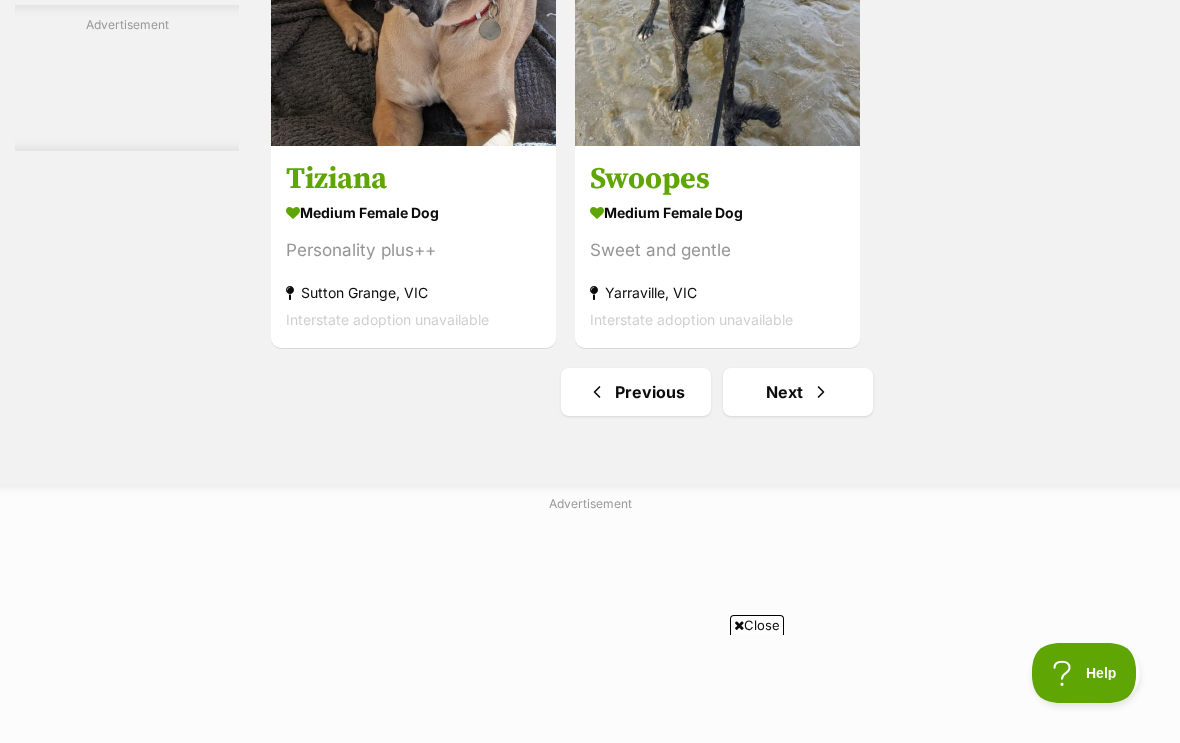 click on "Next" at bounding box center (798, 392) 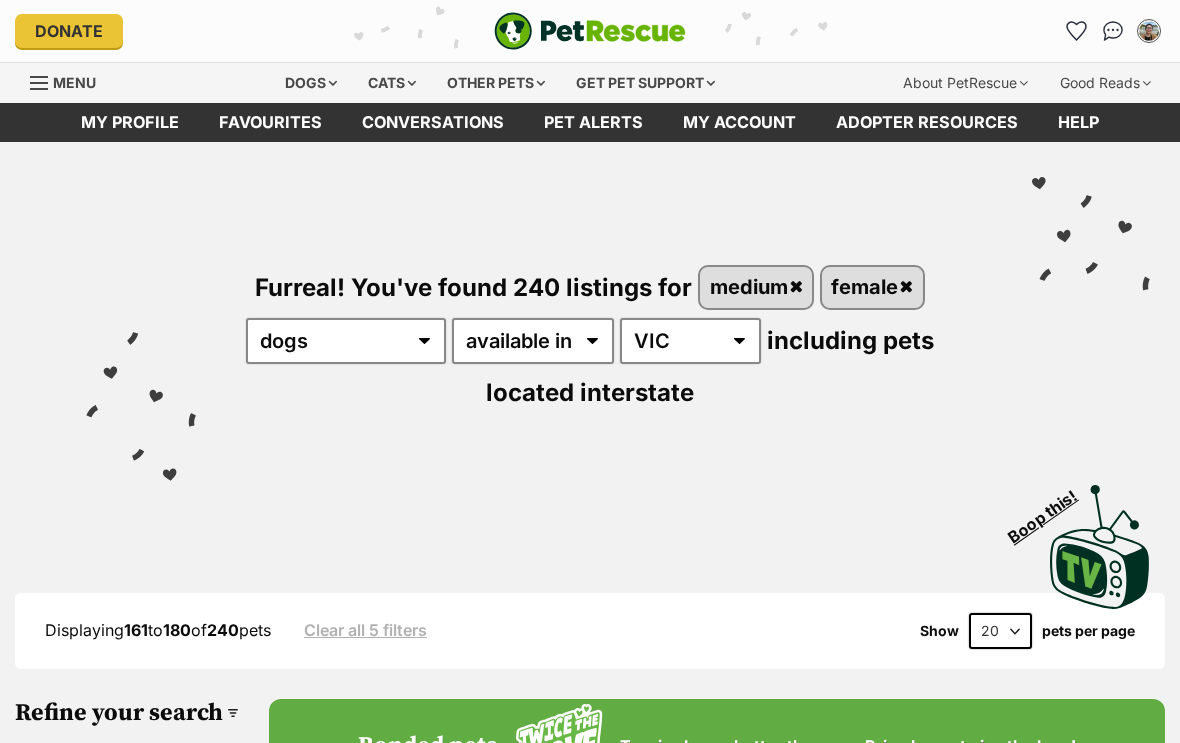 scroll, scrollTop: 0, scrollLeft: 0, axis: both 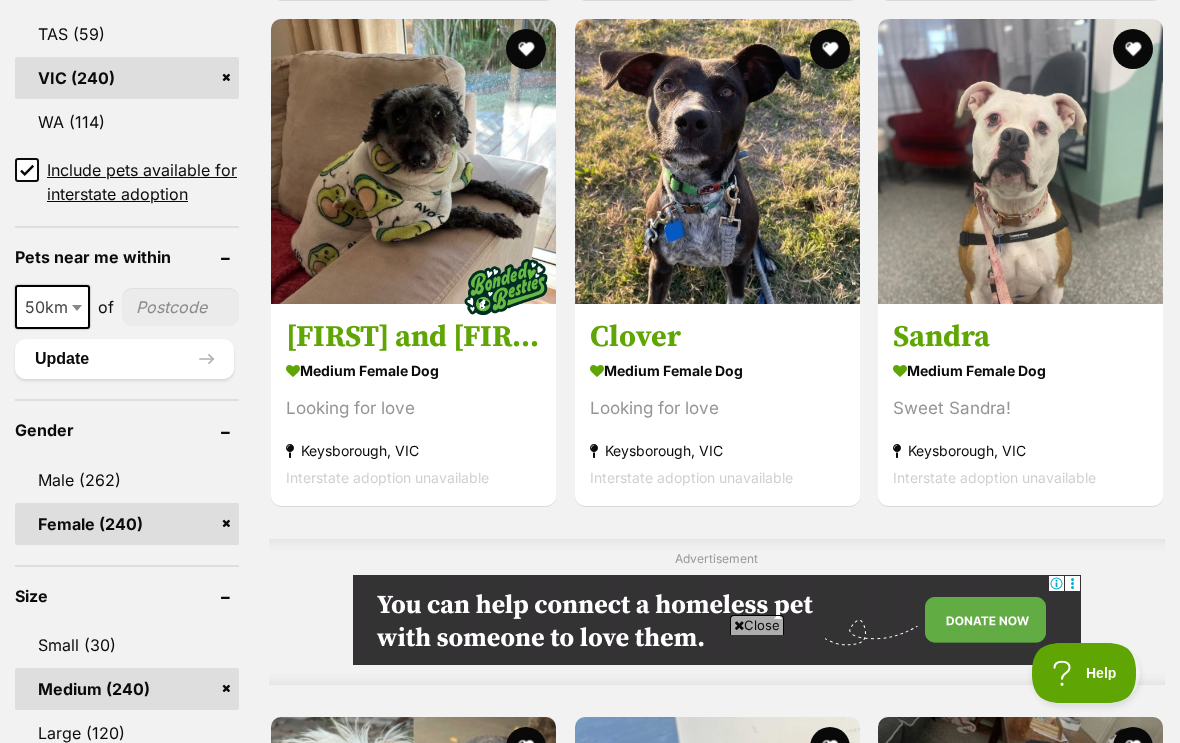 click at bounding box center (413, 161) 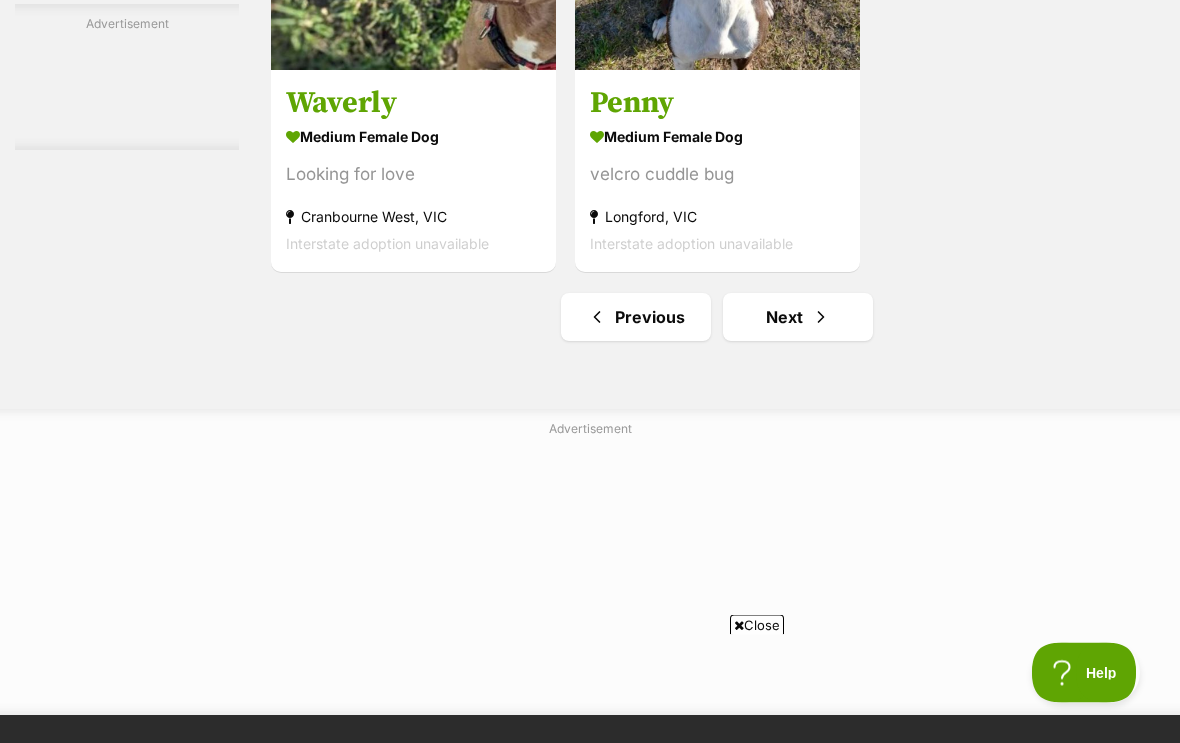 scroll, scrollTop: 4707, scrollLeft: 0, axis: vertical 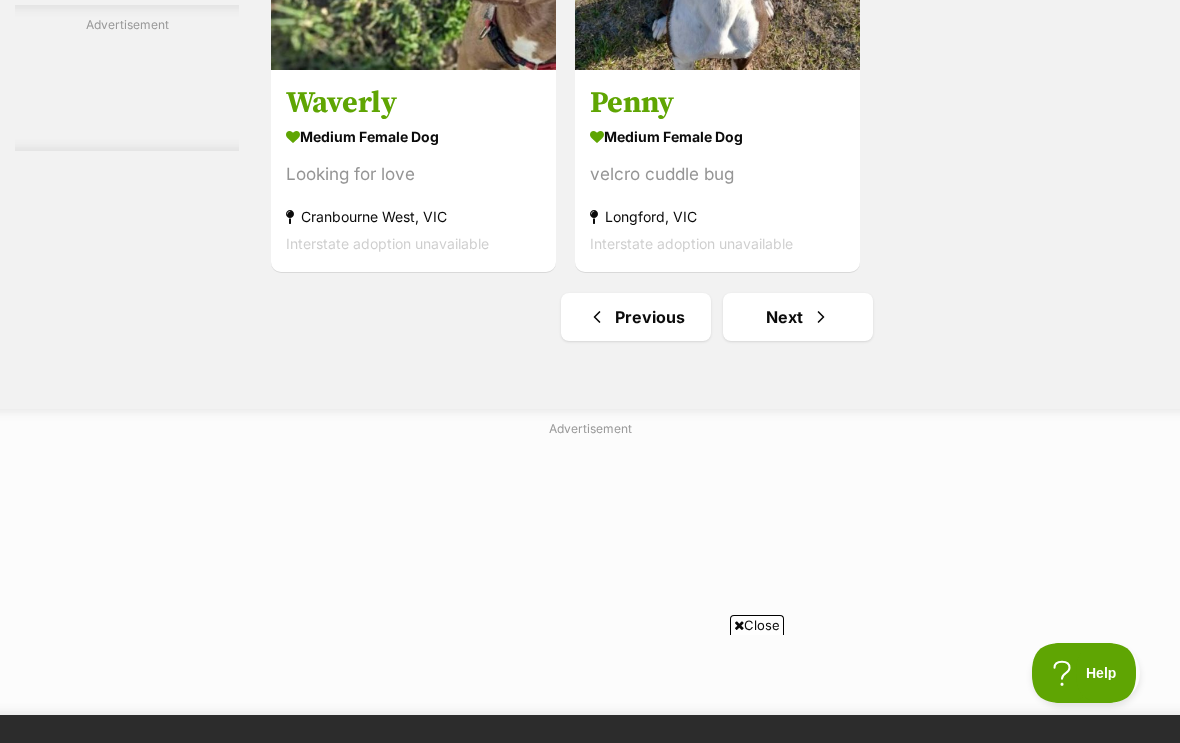 click on "Next" at bounding box center (798, 317) 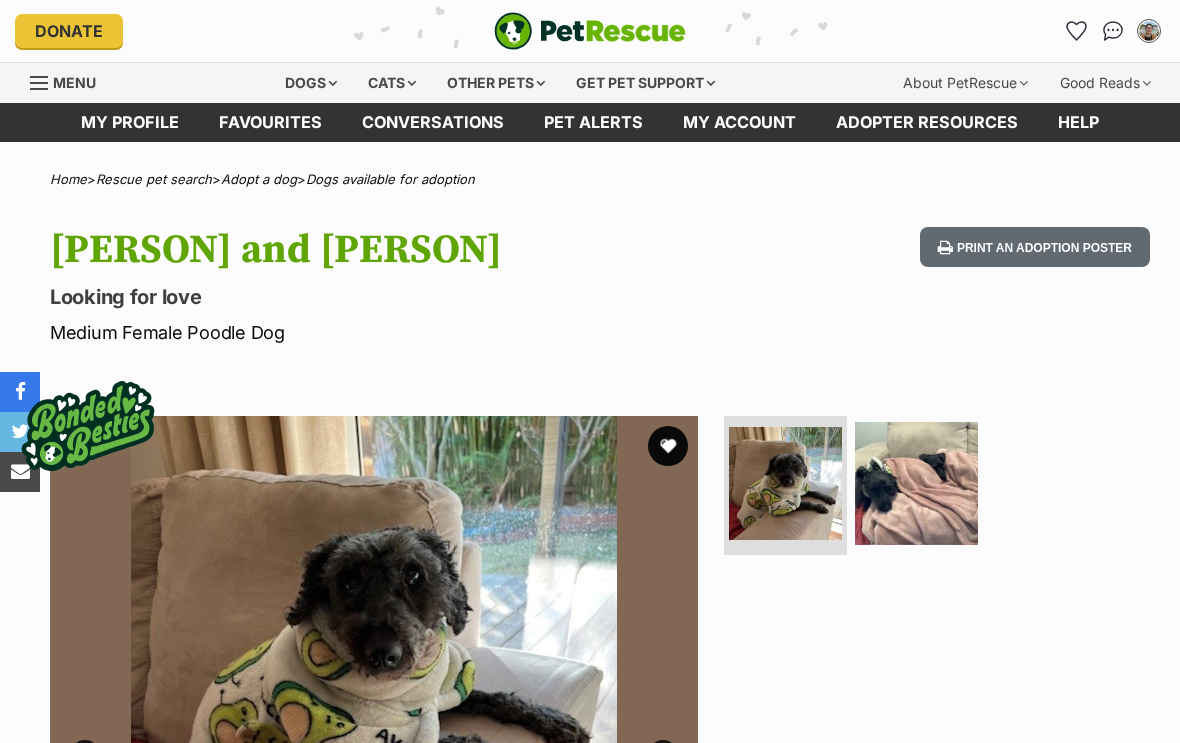 scroll, scrollTop: 0, scrollLeft: 0, axis: both 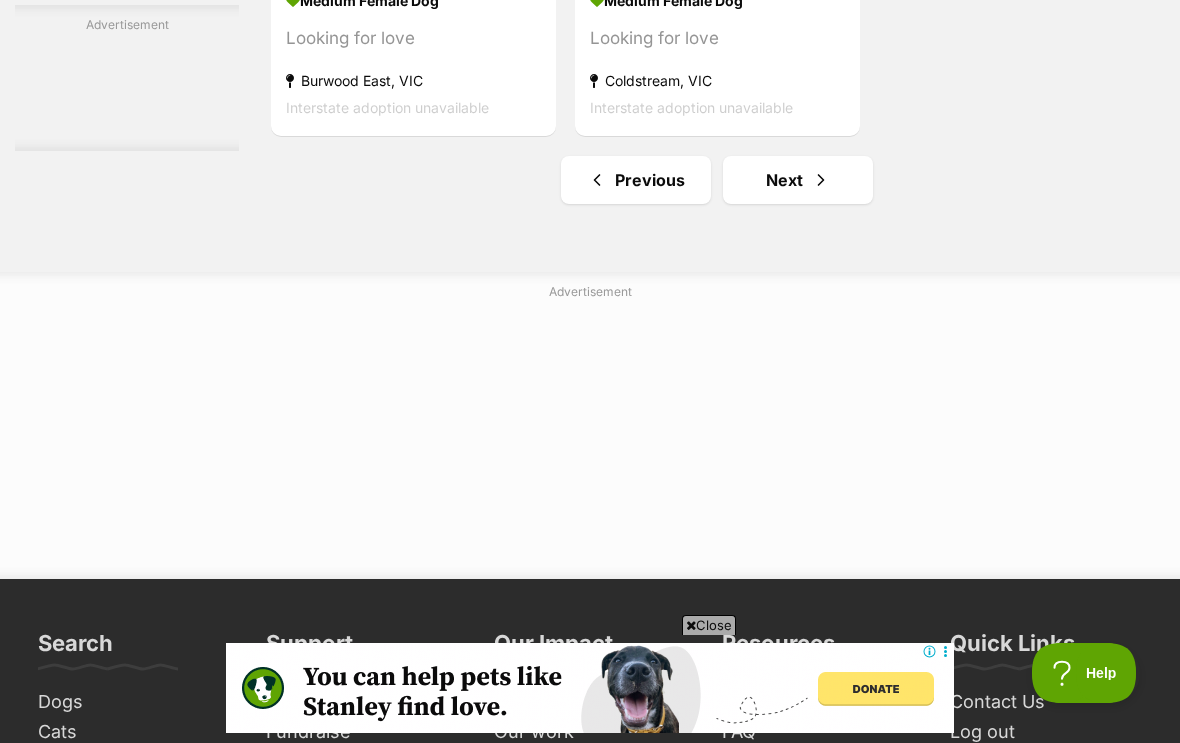 click at bounding box center (821, 180) 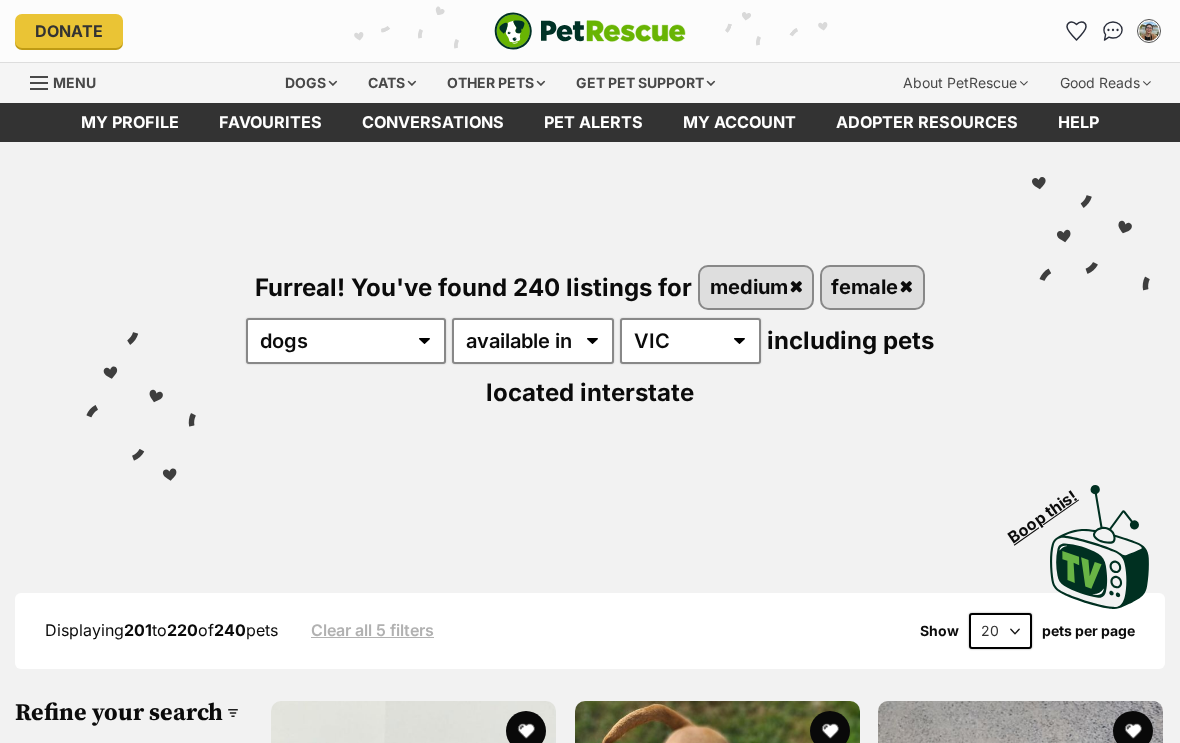 scroll, scrollTop: 47, scrollLeft: 0, axis: vertical 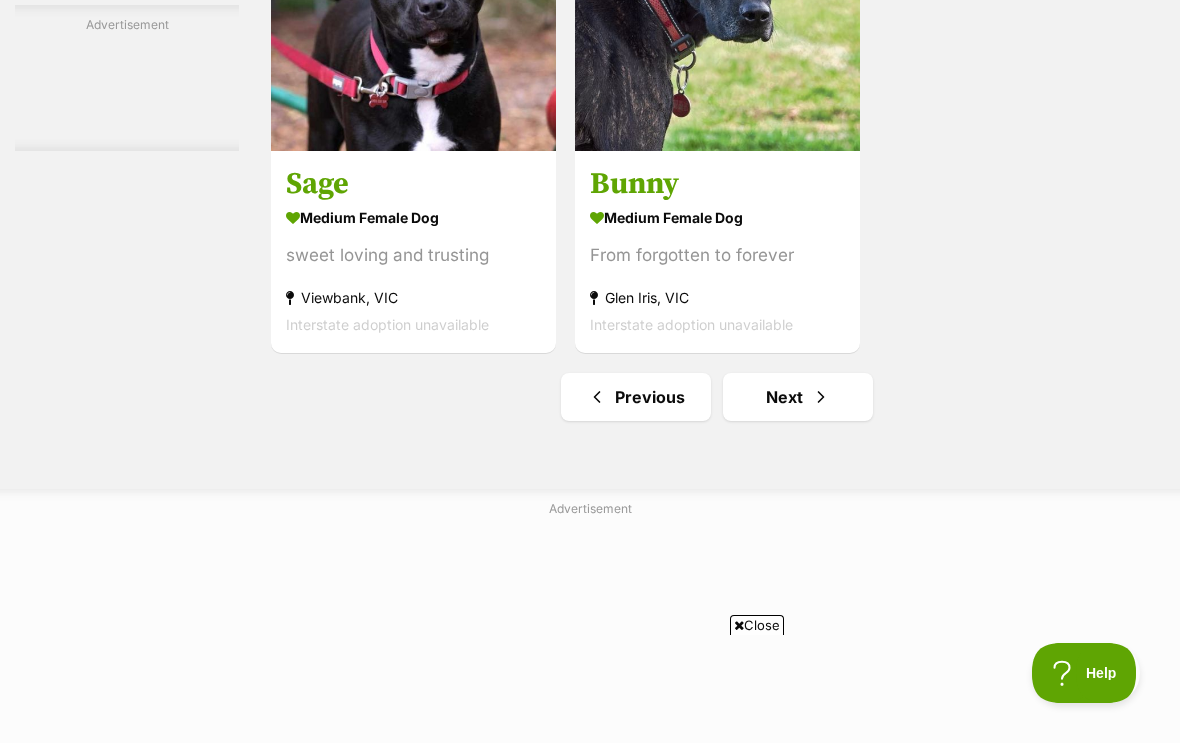click at bounding box center (821, 397) 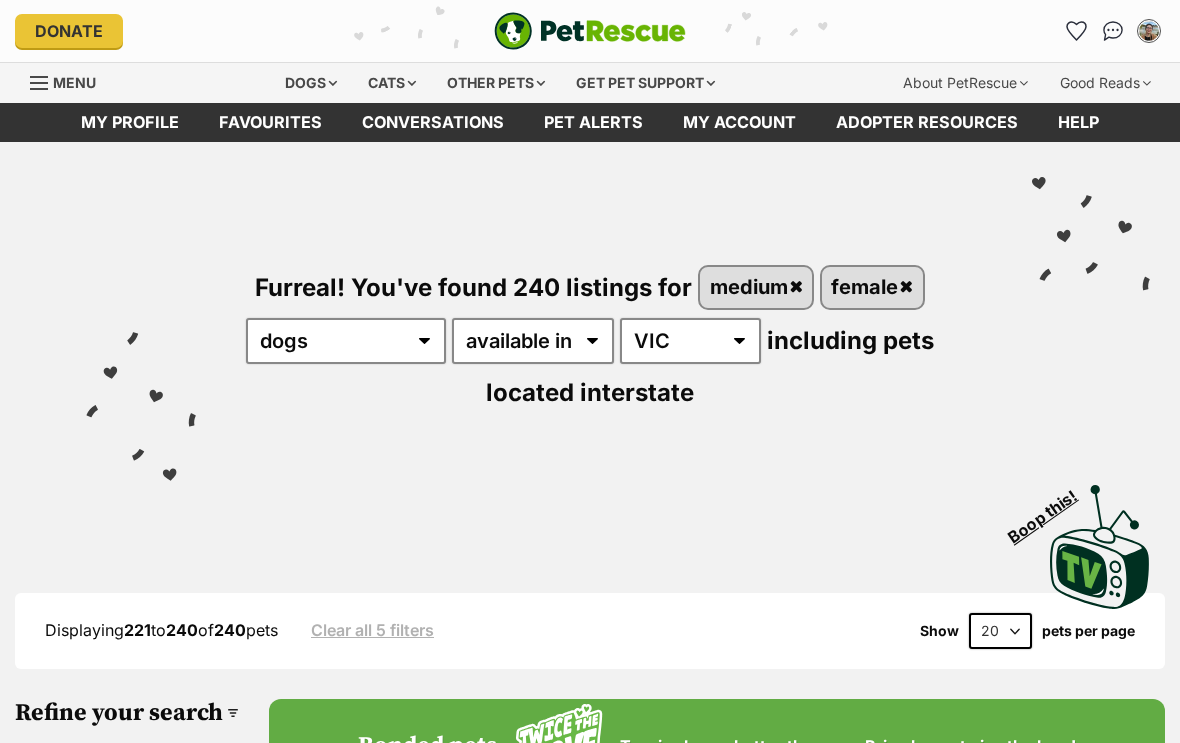 scroll, scrollTop: 87, scrollLeft: 0, axis: vertical 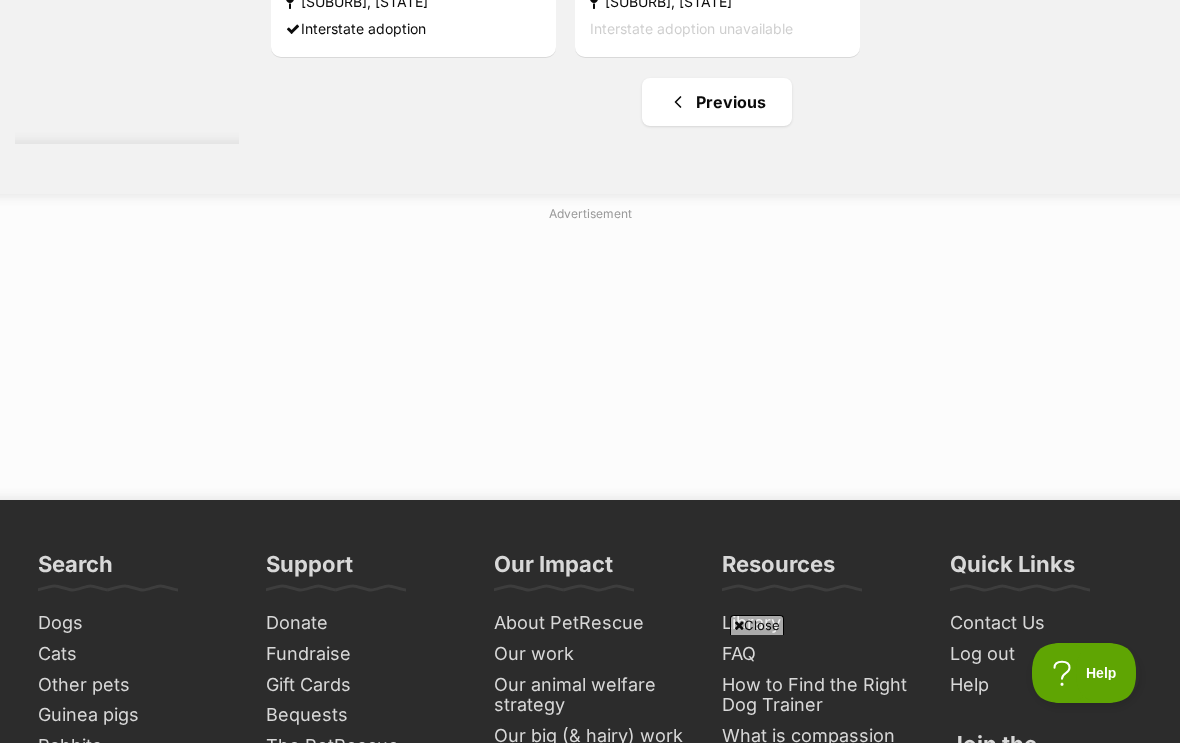 click on "Previous" at bounding box center (717, 102) 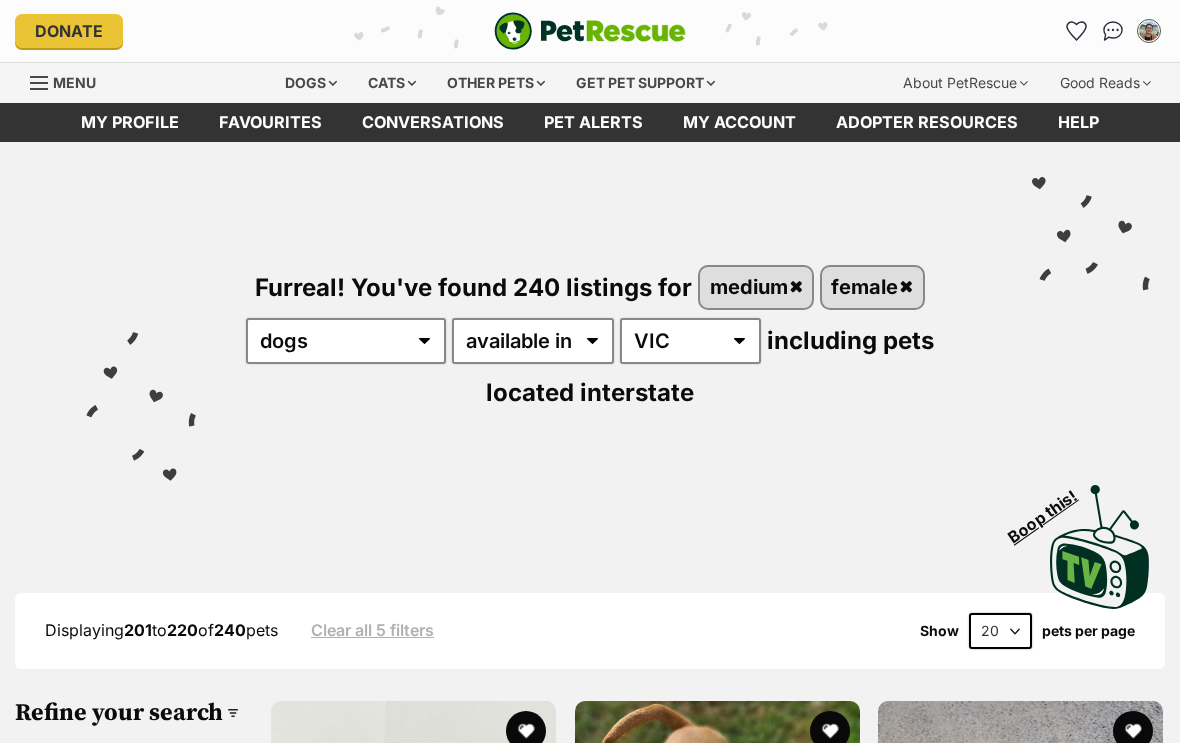 scroll, scrollTop: 0, scrollLeft: 0, axis: both 